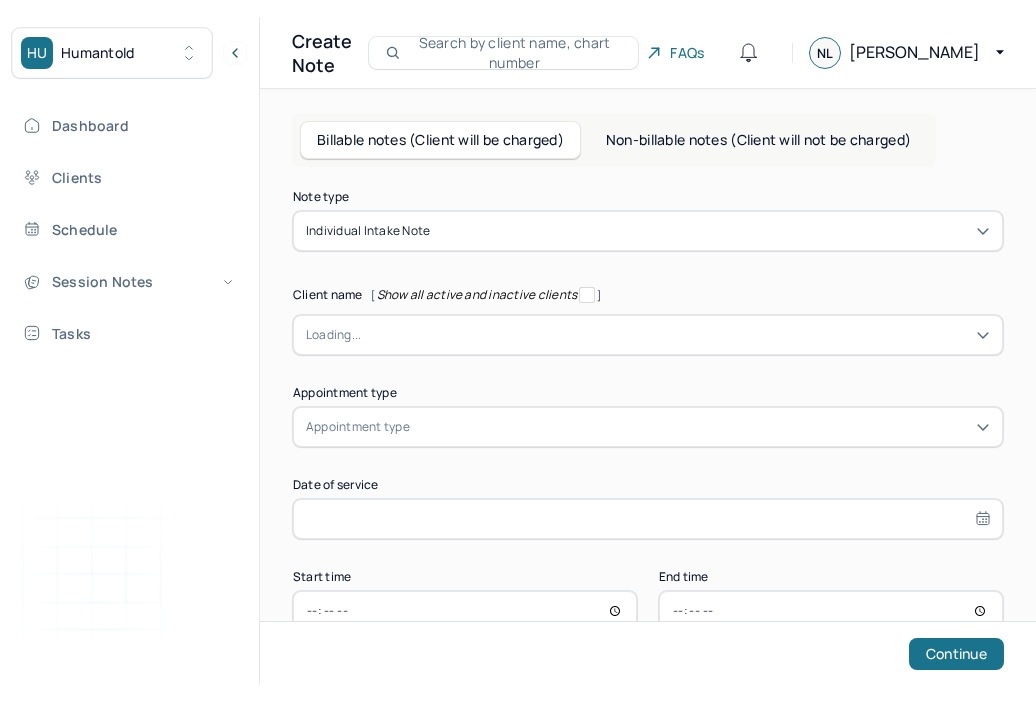 scroll, scrollTop: 0, scrollLeft: 0, axis: both 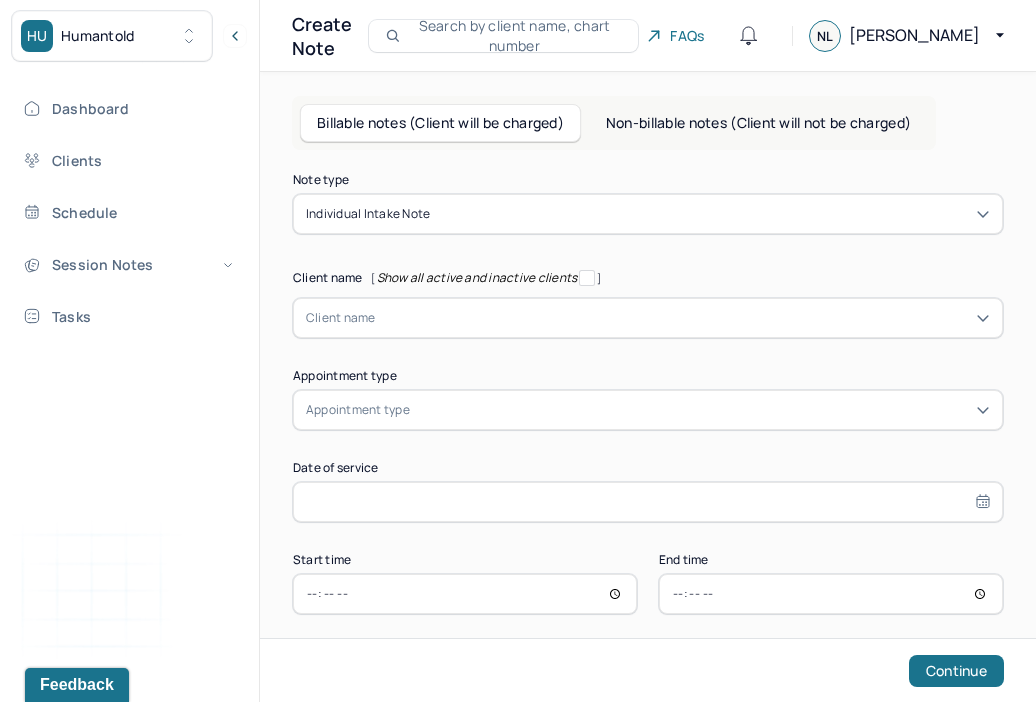 click at bounding box center (712, 214) 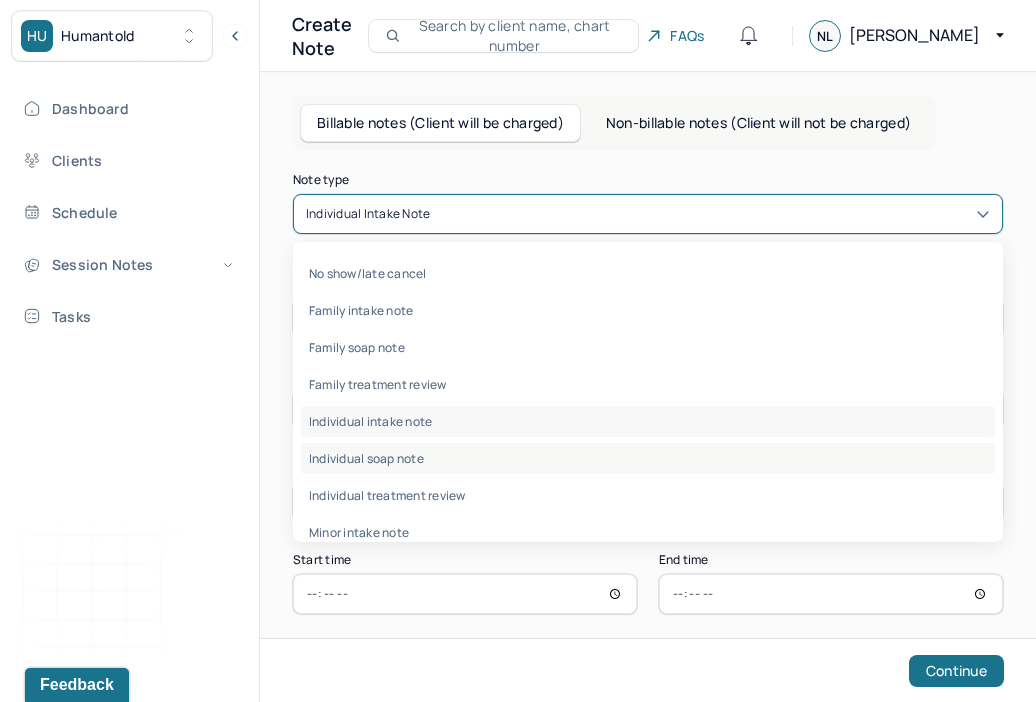click on "Individual soap note" at bounding box center [648, 458] 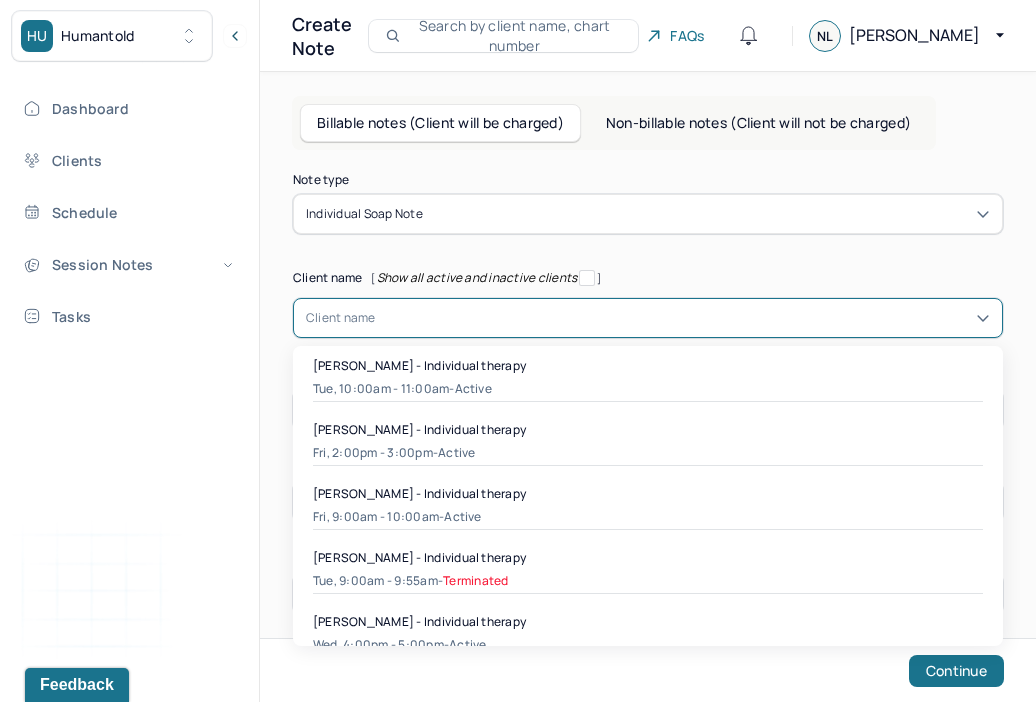 click at bounding box center (683, 318) 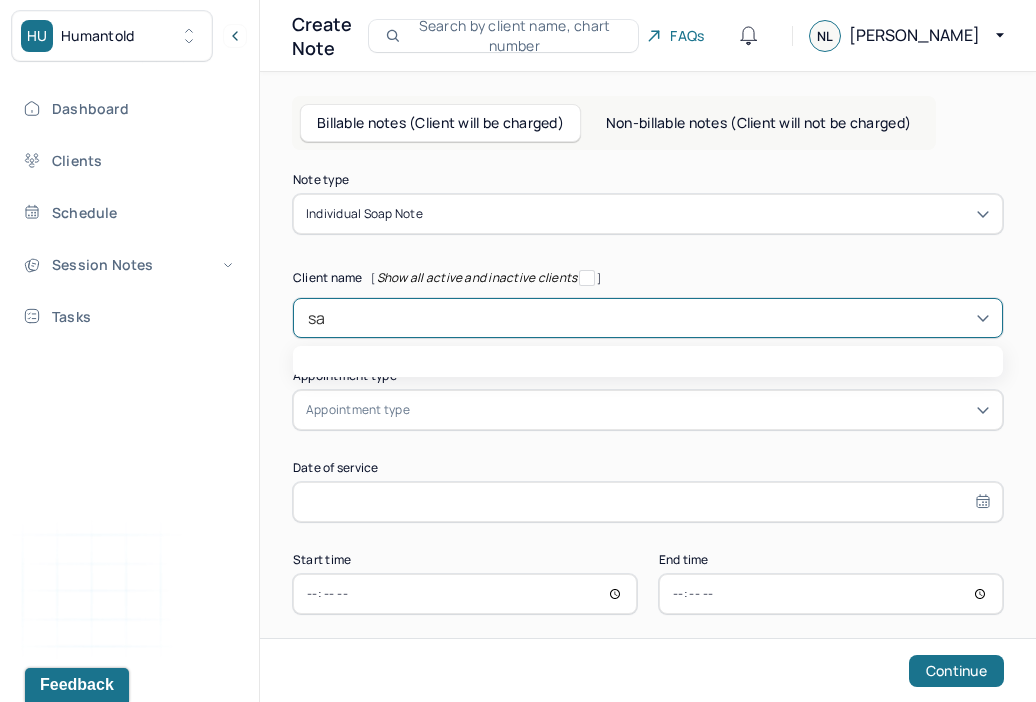 type on "[PERSON_NAME]" 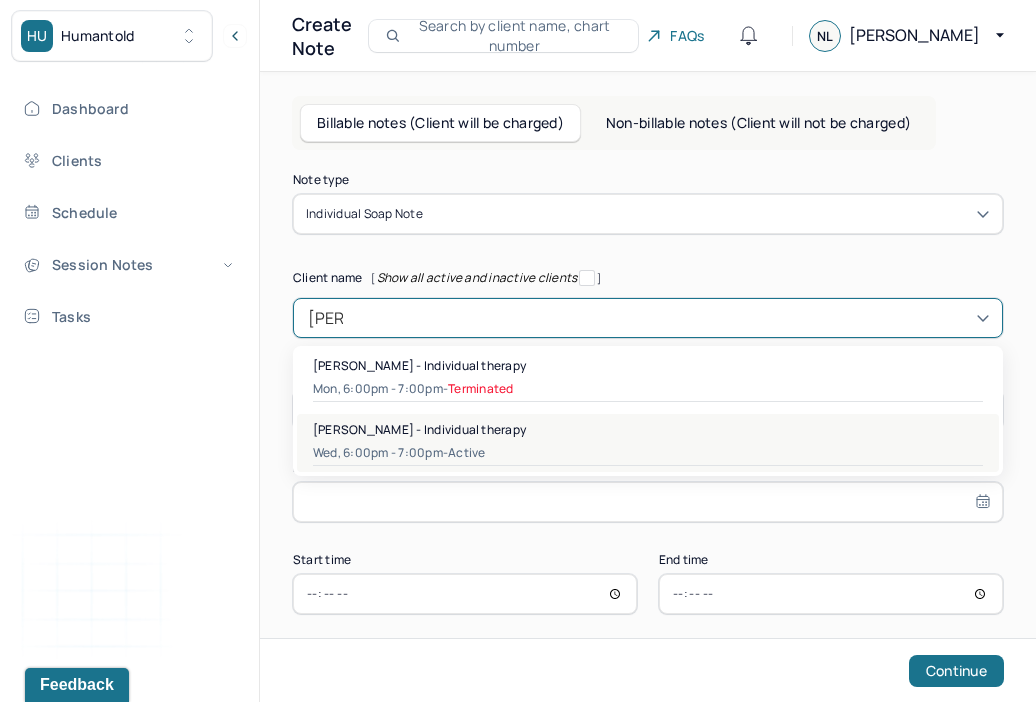 click on "Wed, 6:00pm - 7:00pm  -  active" at bounding box center (648, 453) 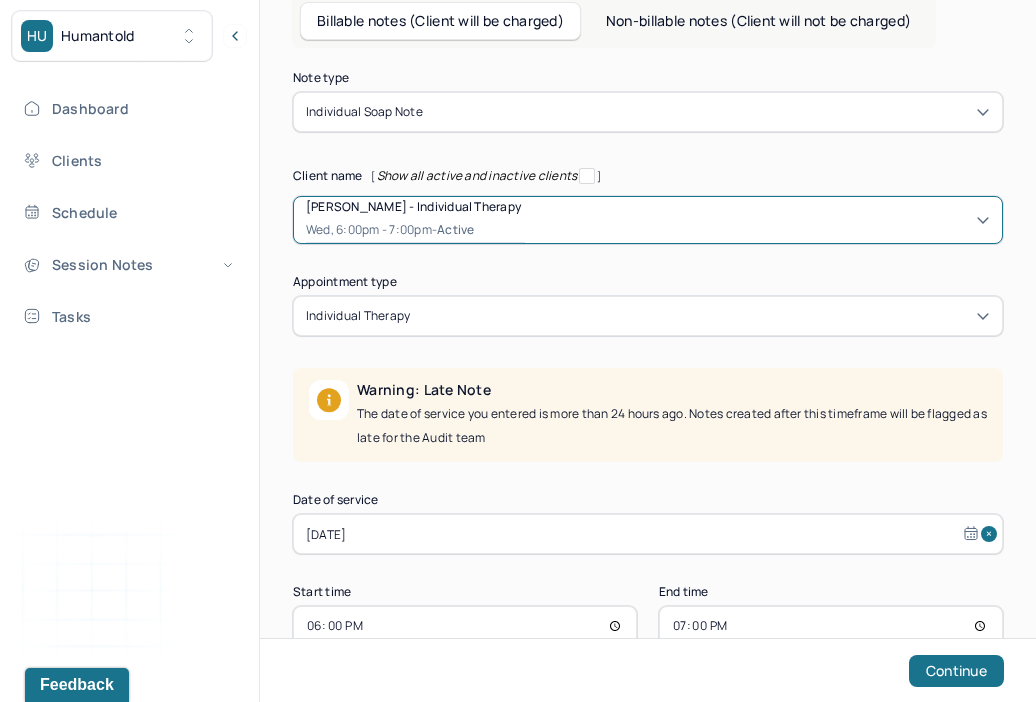 scroll, scrollTop: 151, scrollLeft: 0, axis: vertical 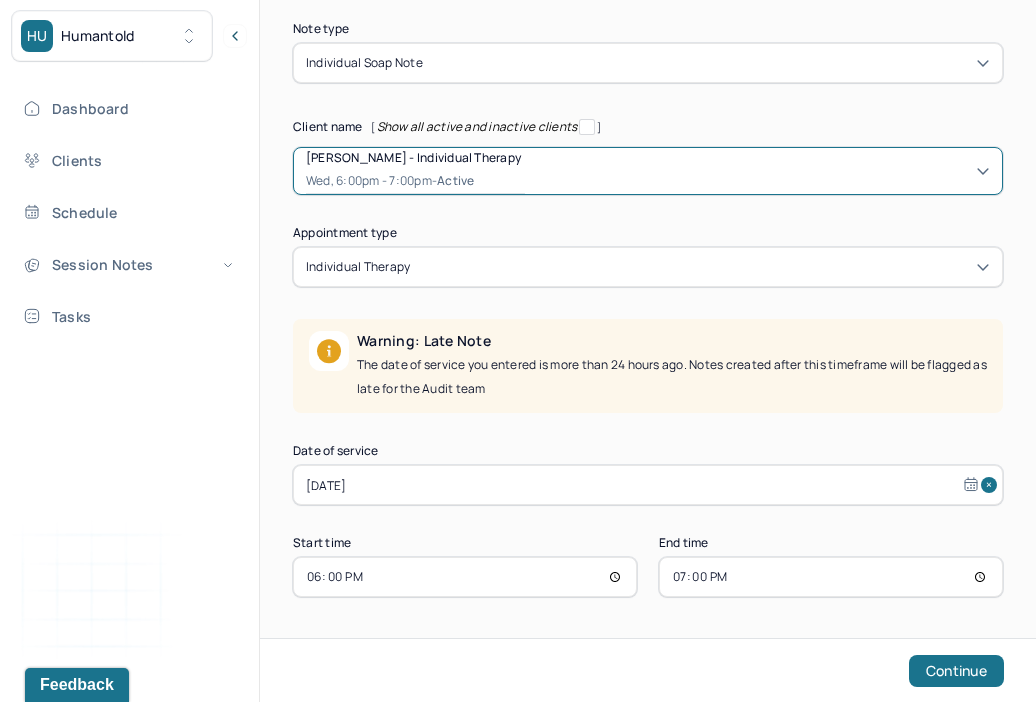 select on "6" 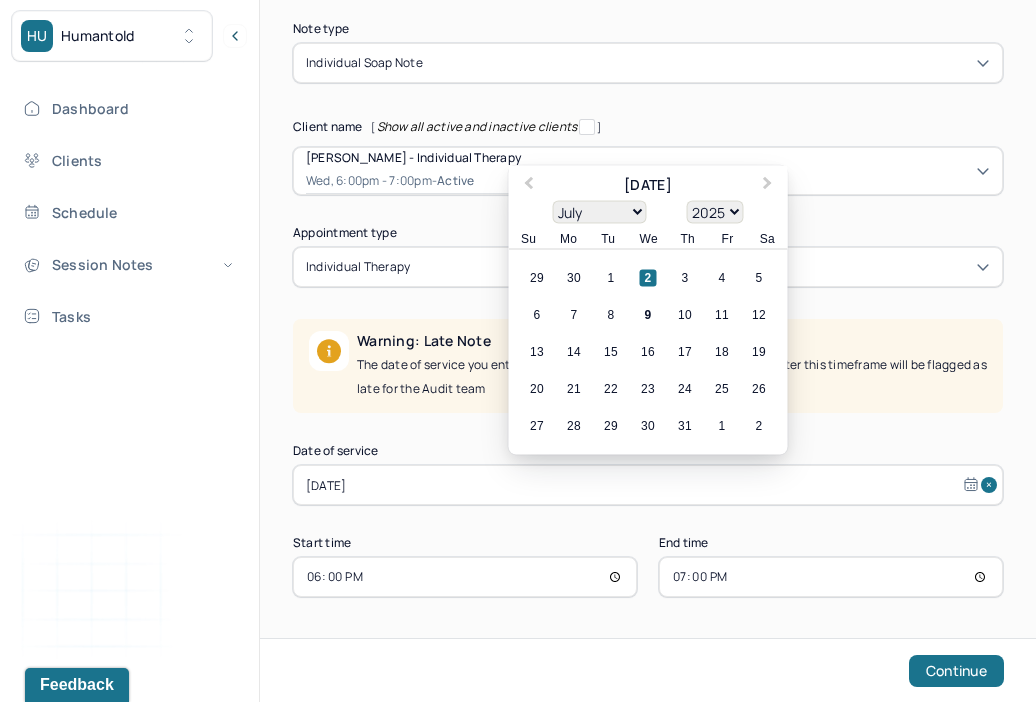 click on "[DATE]" at bounding box center (648, 485) 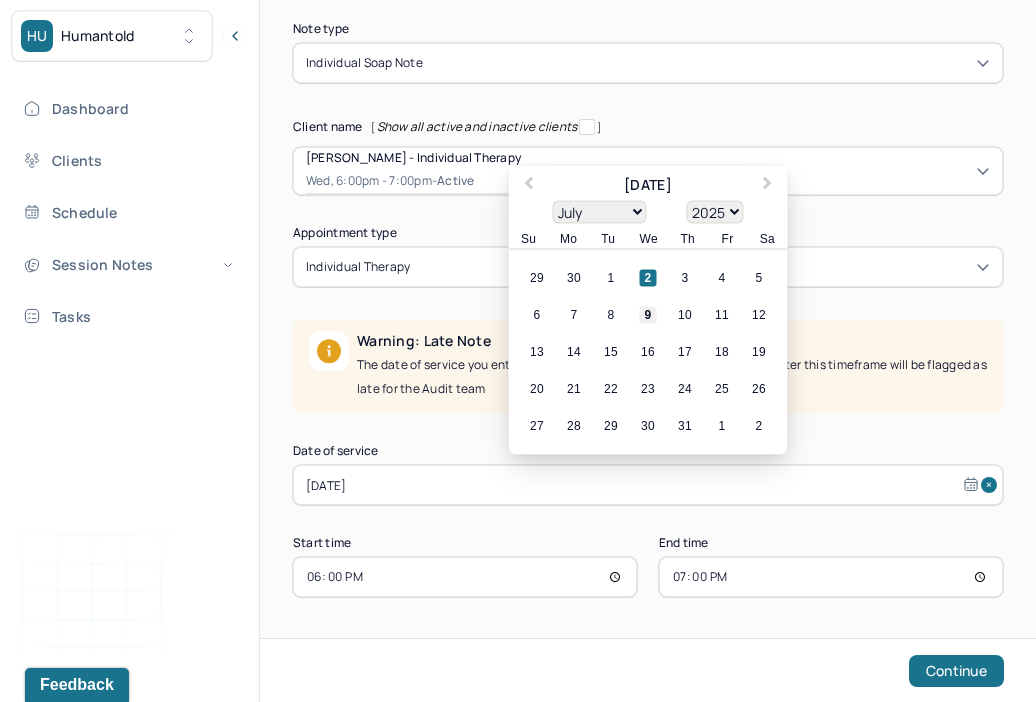 click on "9" at bounding box center (648, 315) 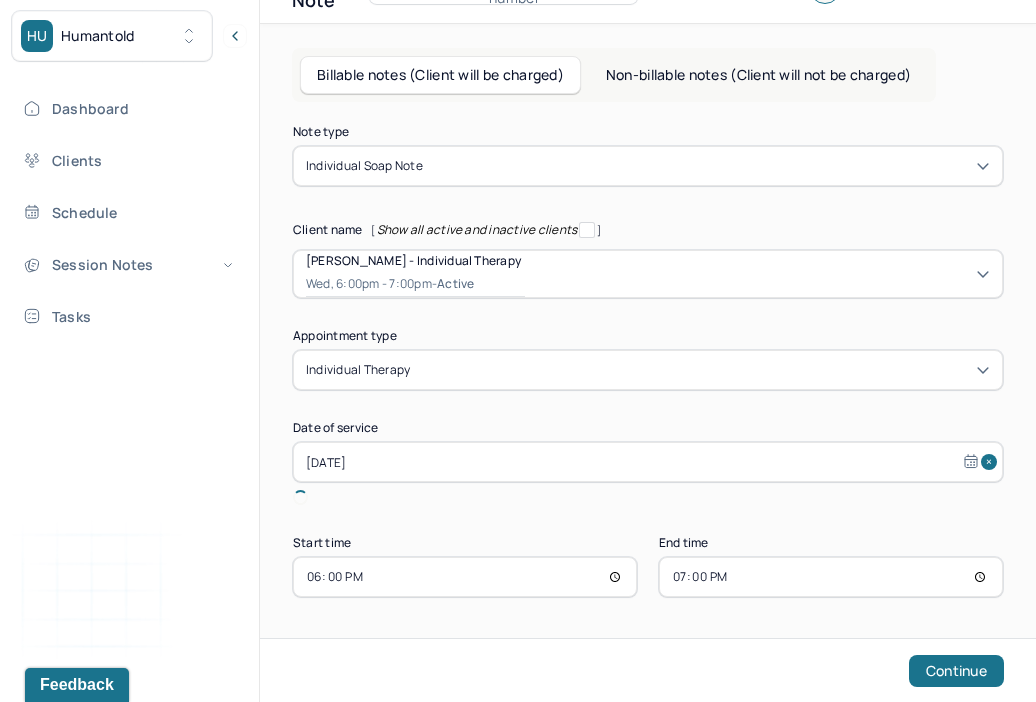 scroll, scrollTop: 25, scrollLeft: 0, axis: vertical 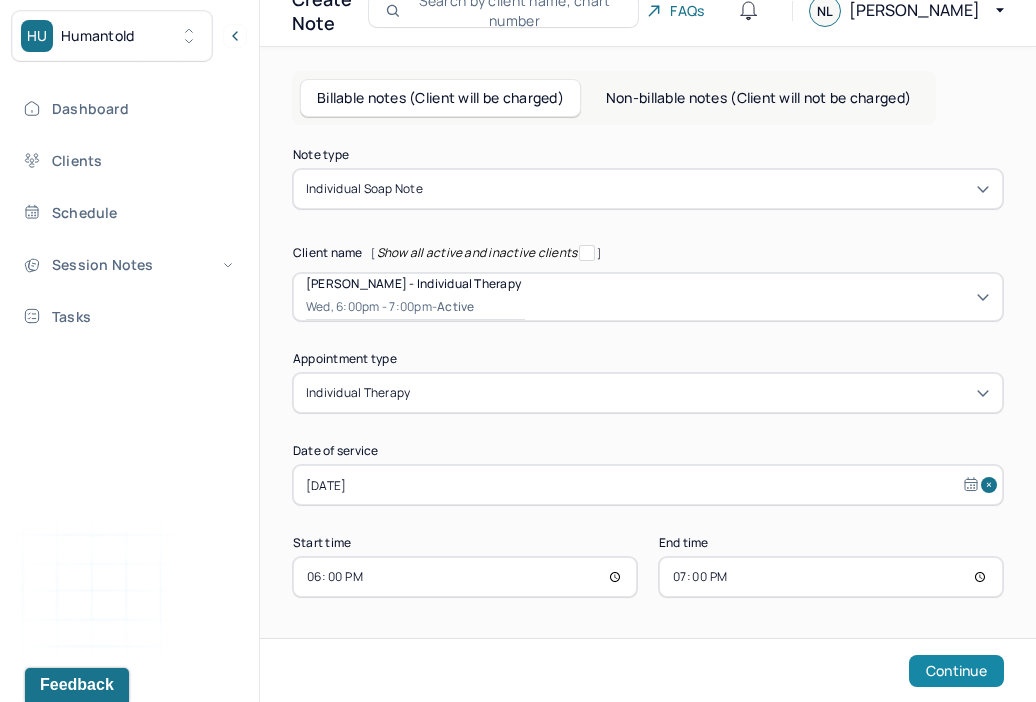 click on "Continue" at bounding box center (956, 671) 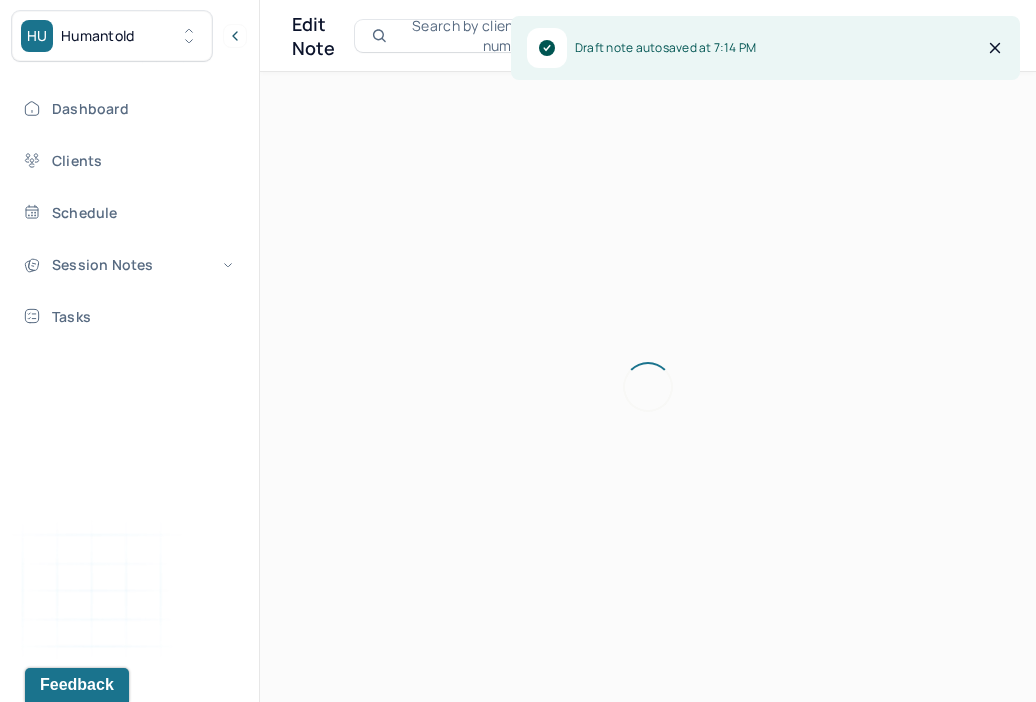 scroll, scrollTop: 0, scrollLeft: 0, axis: both 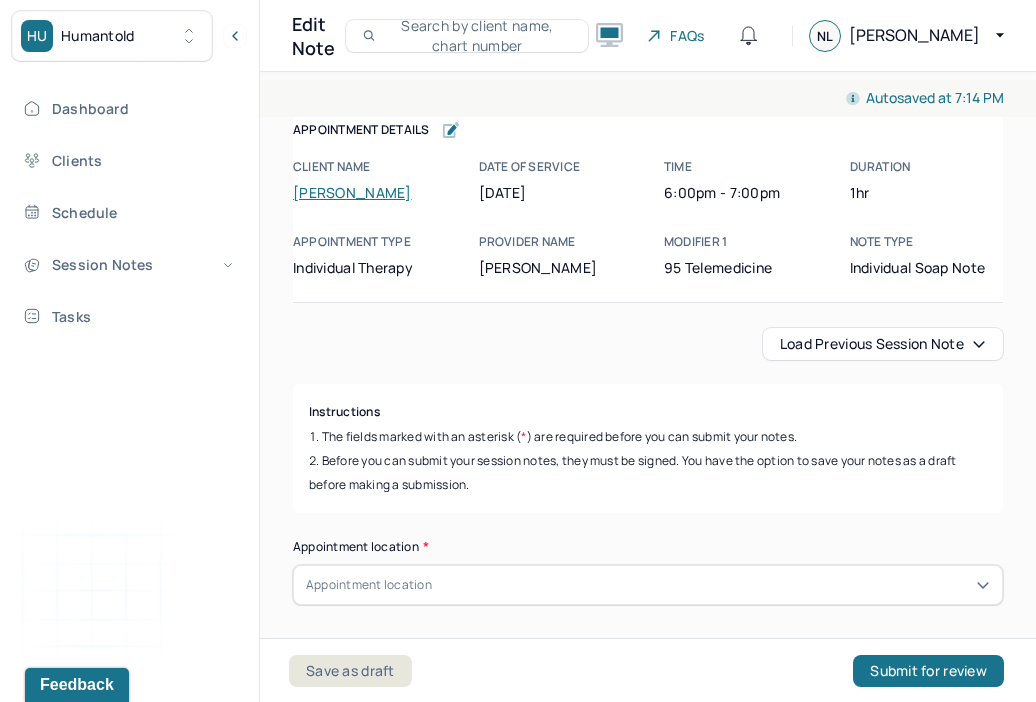click on "Load previous session note   Instructions The fields marked with an asterisk ( * ) are required before you can submit your notes. Before you can submit your session notes, they must be signed. You have the option to save your notes as a draft before making a submission. Appointment location * Appointment location Primary diagnosis * Primary diagnosis Secondary diagnosis (optional) Secondary diagnosis Tertiary diagnosis (optional) Tertiary diagnosis Emotional / Behavioural symptoms demonstrated * Causing * Causing Intention for Session * Intention for Session Session Note Subjective This section is for Subjective reporting of your clients, it can include their mood, their reported symptoms, their efforts since your last meeting to implement your homework or recommendations or any questions they have Objective What were the behaviors, nonverbal expressions,gestures, postures, and overall presentation of the client? Consider client's mood and affect,client's response to treatment, any use of assessments. EDMR" at bounding box center (648, 2475) 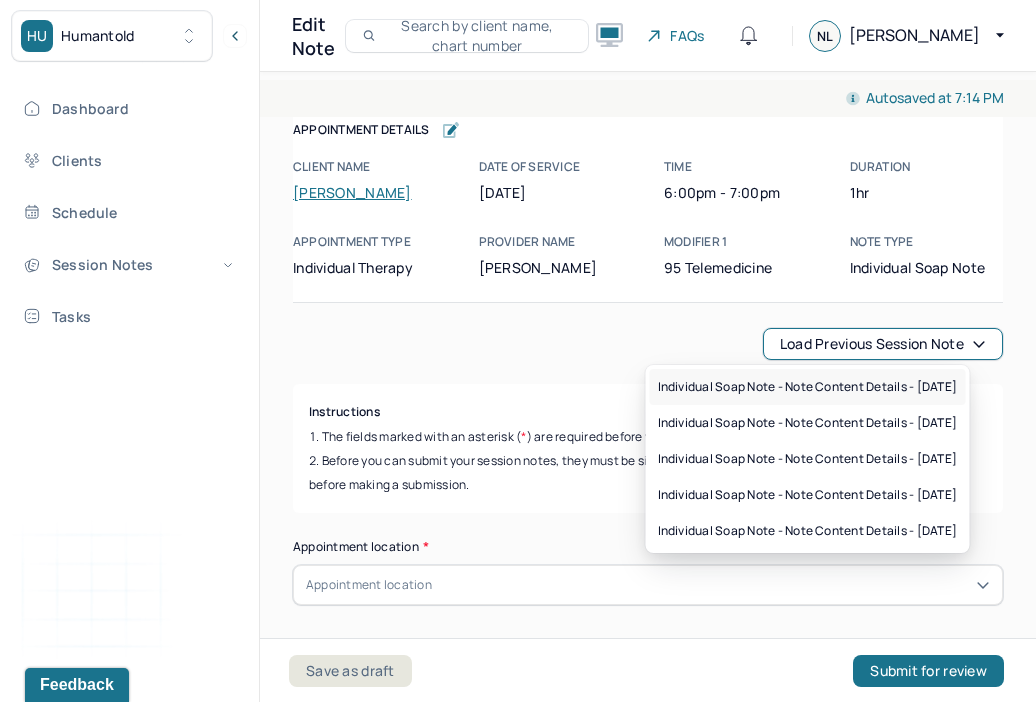 click on "Individual soap note   - Note content Details -   [DATE]" at bounding box center (808, 387) 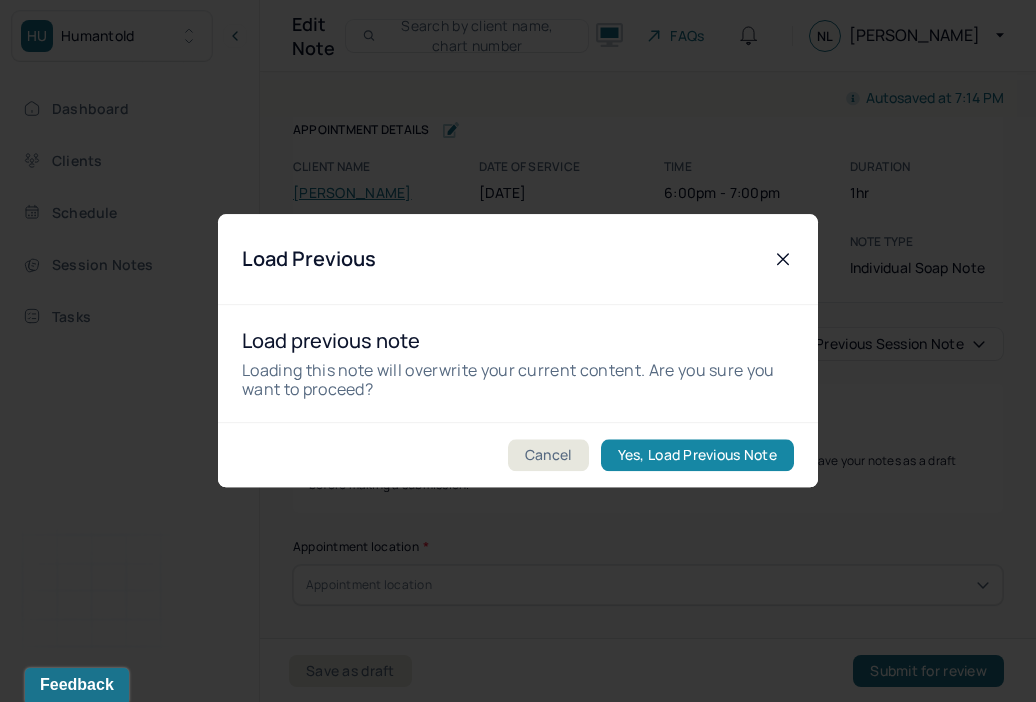 click on "Yes, Load Previous Note" at bounding box center [697, 456] 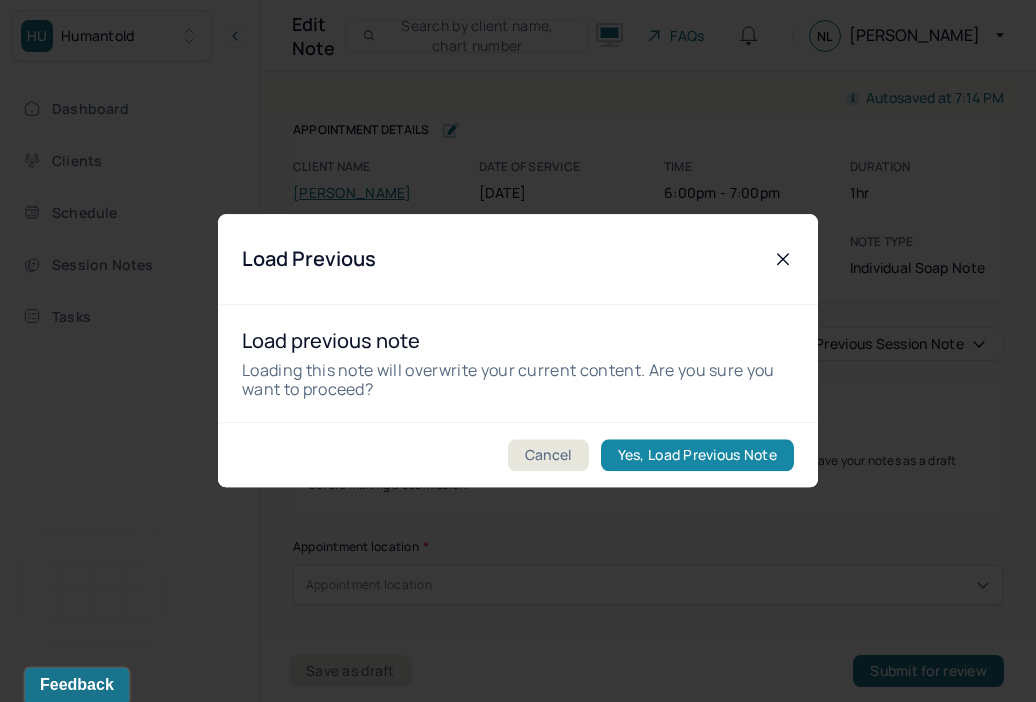 type on "[DATE]" 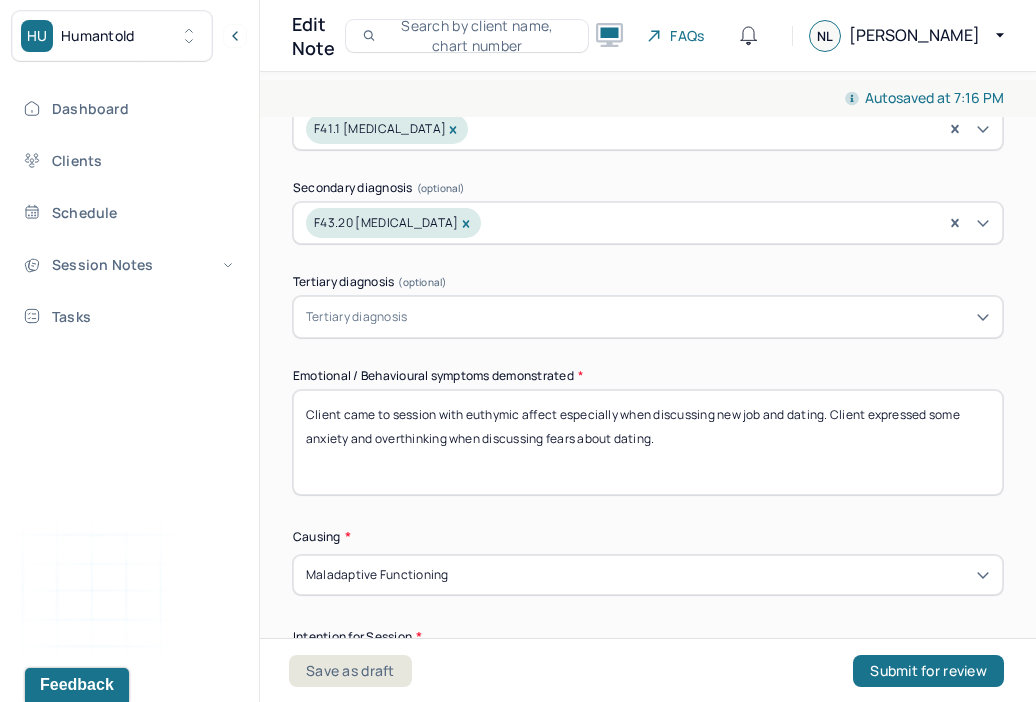 scroll, scrollTop: 823, scrollLeft: 0, axis: vertical 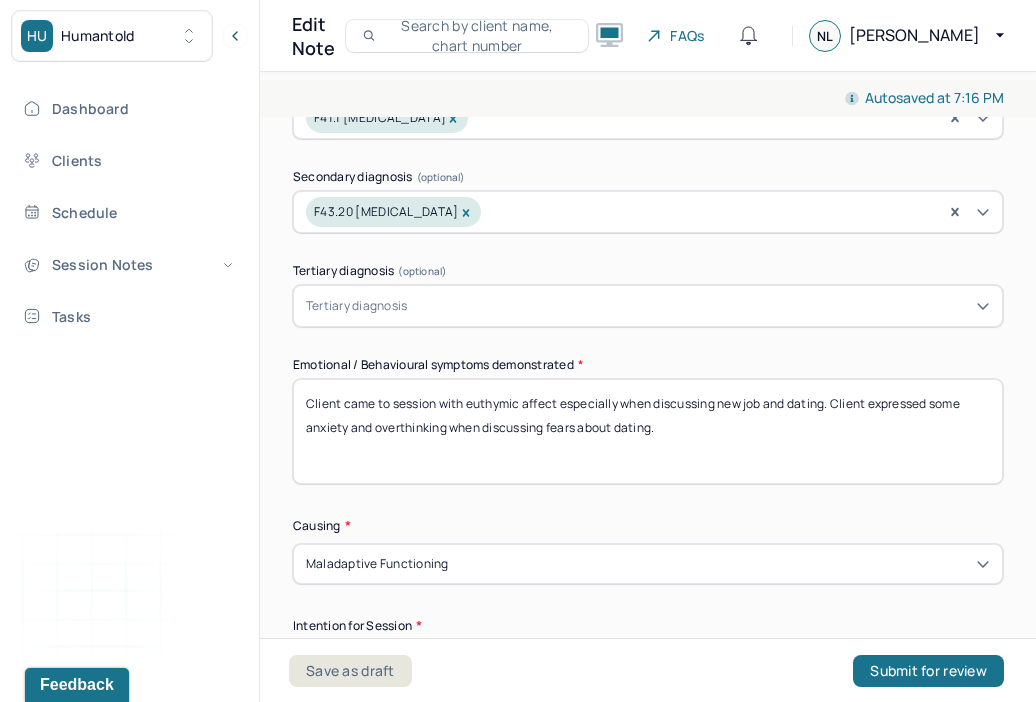 drag, startPoint x: 687, startPoint y: 424, endPoint x: 501, endPoint y: 332, distance: 207.50903 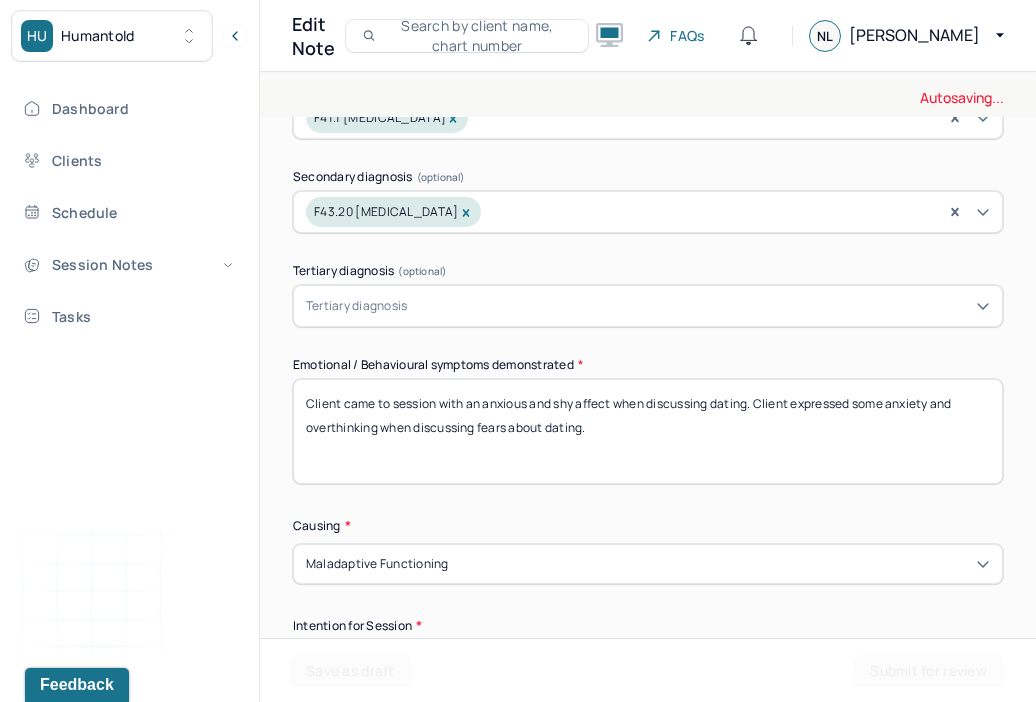 click on "Client came to session with euthymic affect especially when discussing new job and dating. Client expressed some anxiety and overthinking when discussing fears about dating." at bounding box center [648, 431] 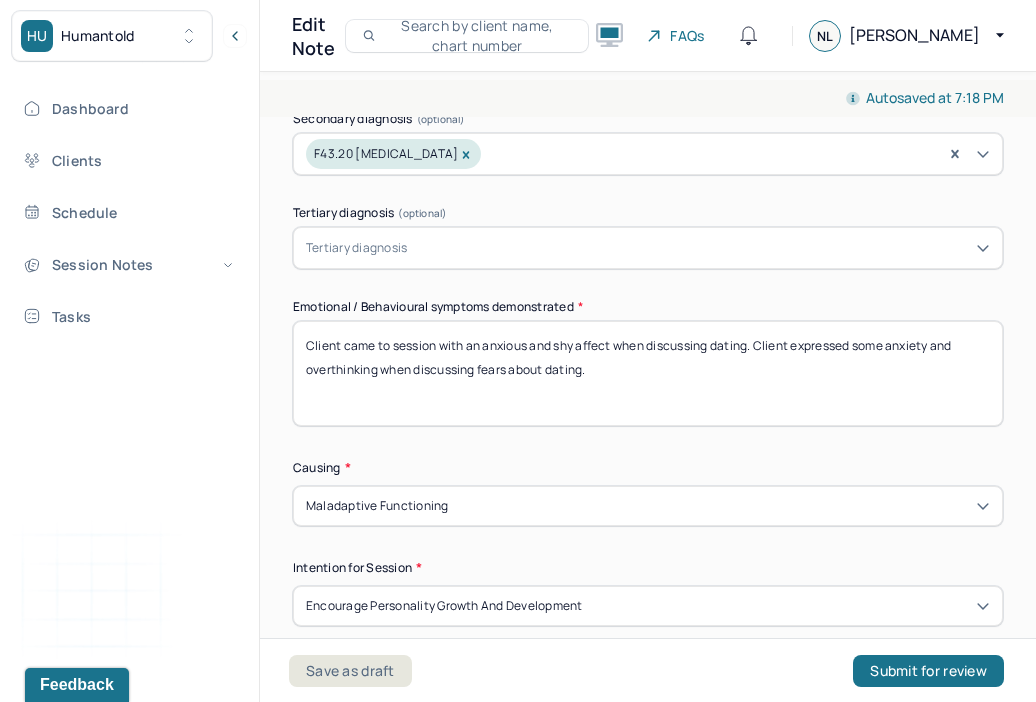 scroll, scrollTop: 882, scrollLeft: 0, axis: vertical 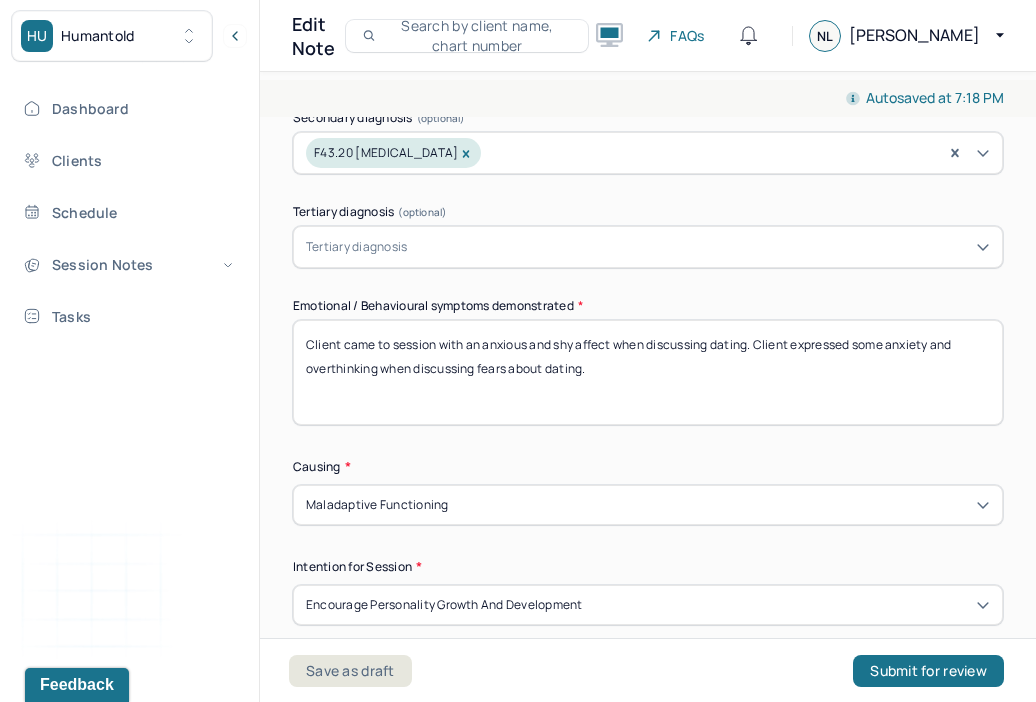drag, startPoint x: 652, startPoint y: 383, endPoint x: 381, endPoint y: 361, distance: 271.8915 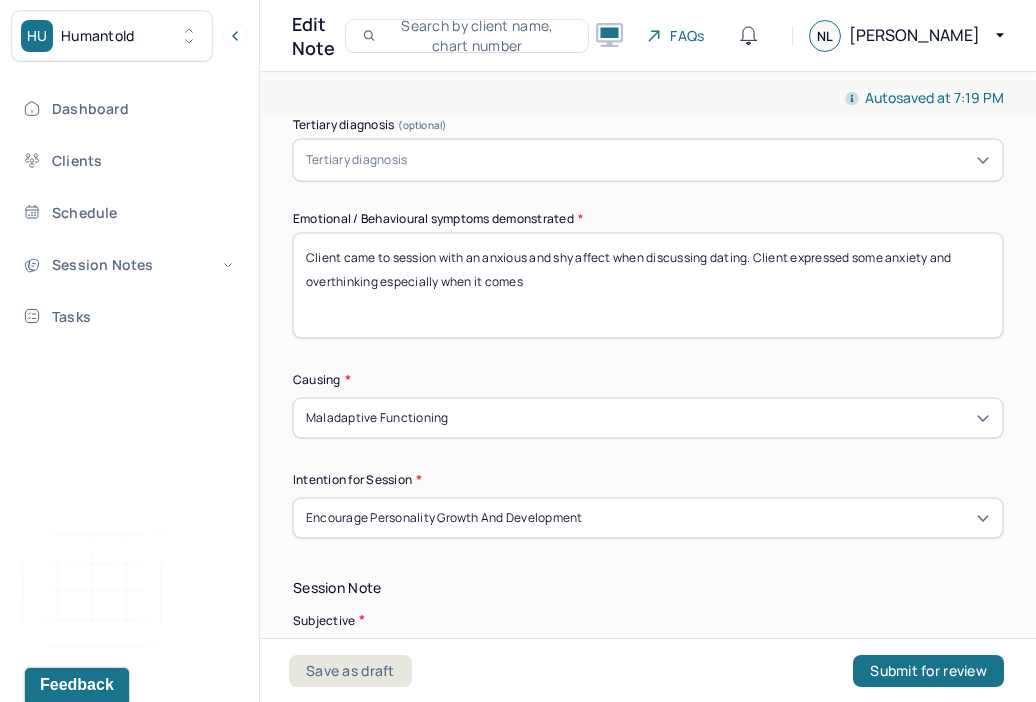 scroll, scrollTop: 971, scrollLeft: 0, axis: vertical 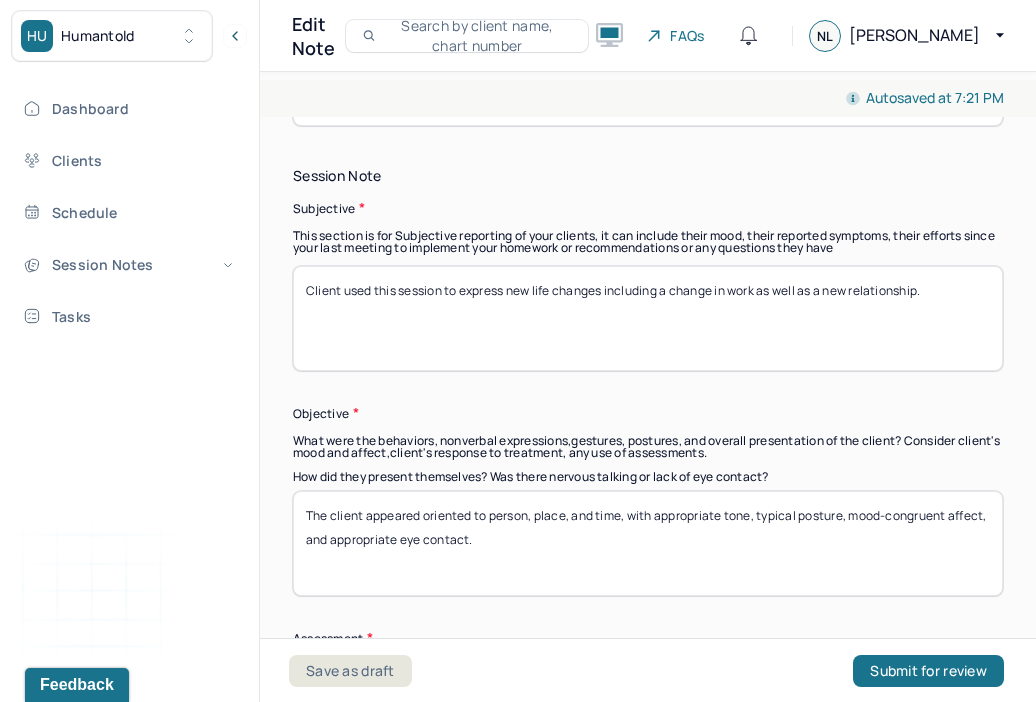 type on "Client came to session with an anxious and shy affect when discussing dating. Client expressed some anxiety and overthinking especially when it comes to having his first kiss." 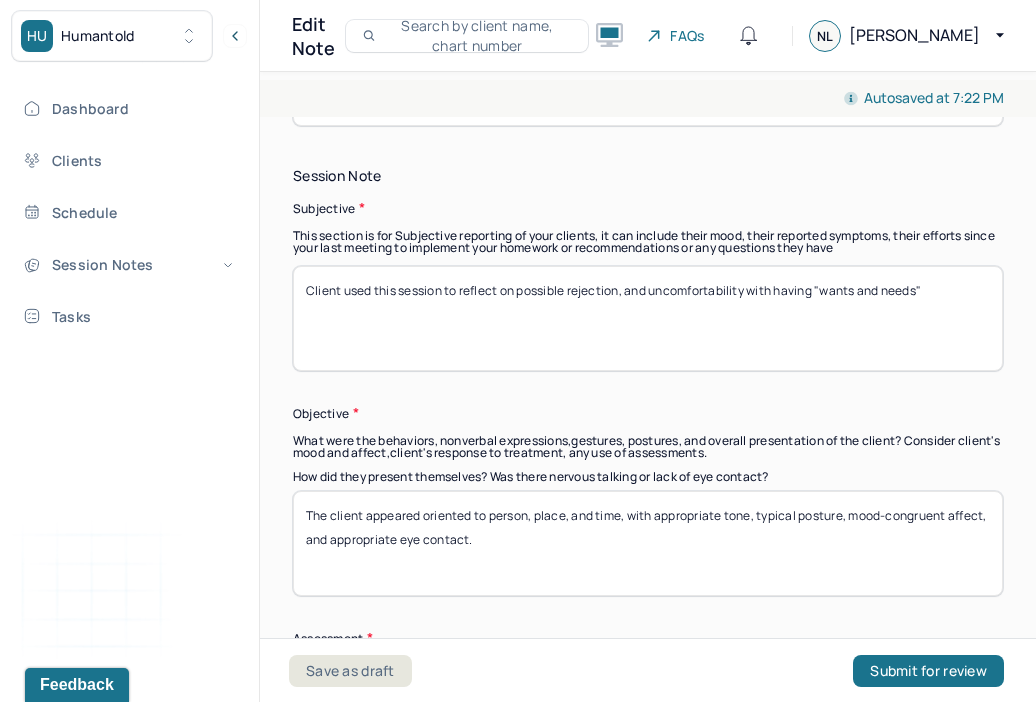 click on "Client used this session to reflect on possible rejection, and uncomfortability with having "wants and needs"" at bounding box center (648, 318) 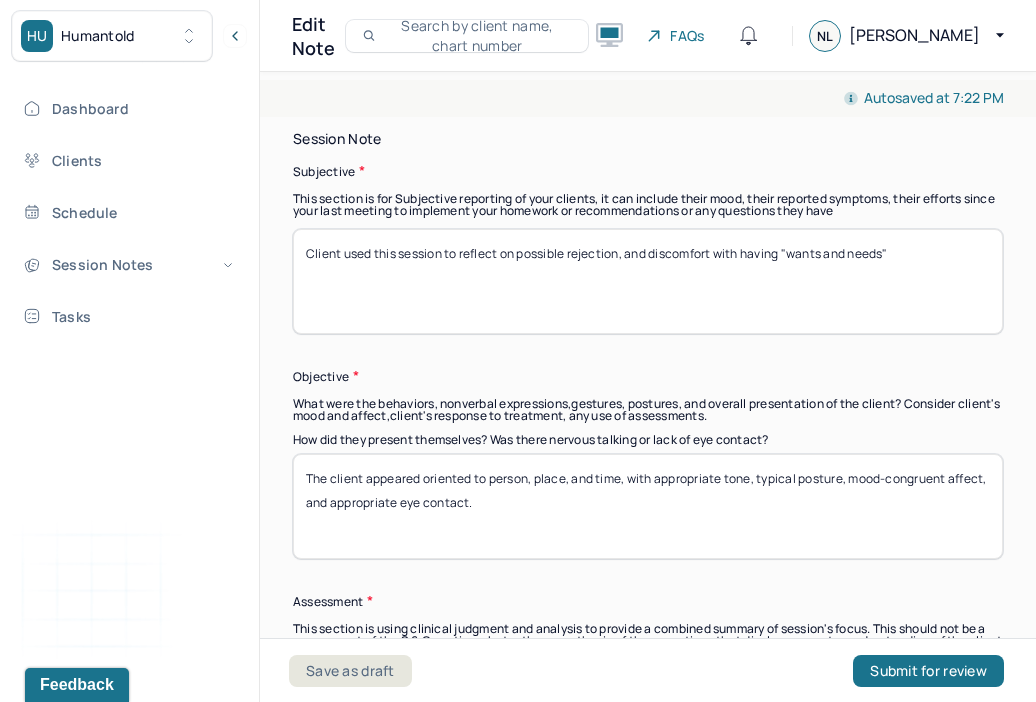 scroll, scrollTop: 1422, scrollLeft: 0, axis: vertical 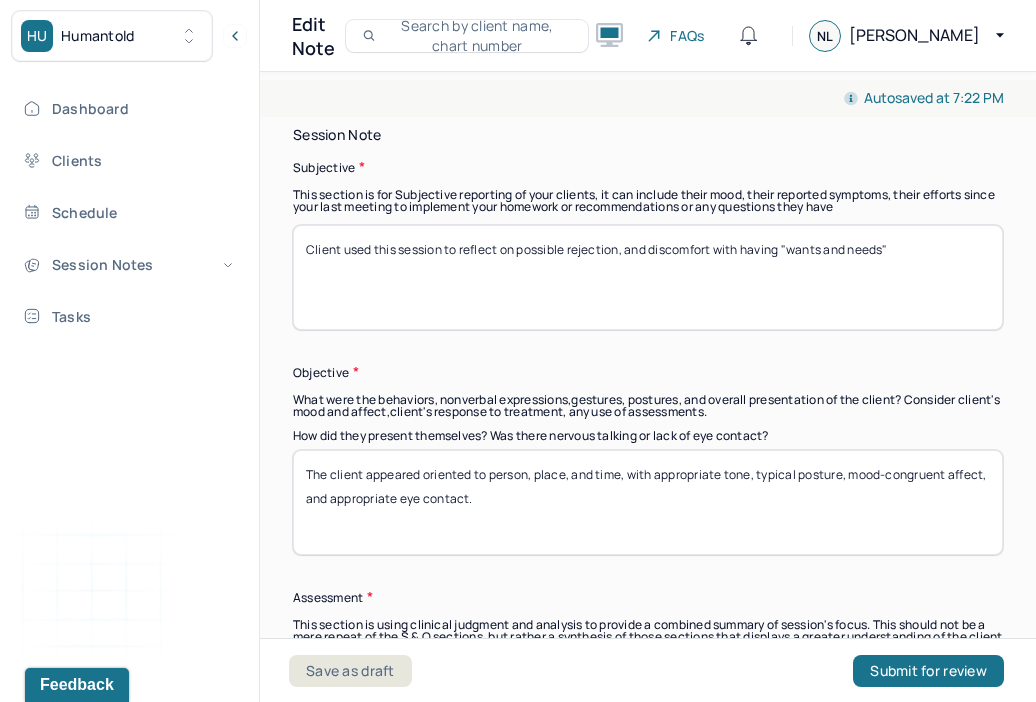 click on "Client used this session to reflect on possible rejection, and discomfort with having "wants and needs"" at bounding box center (648, 277) 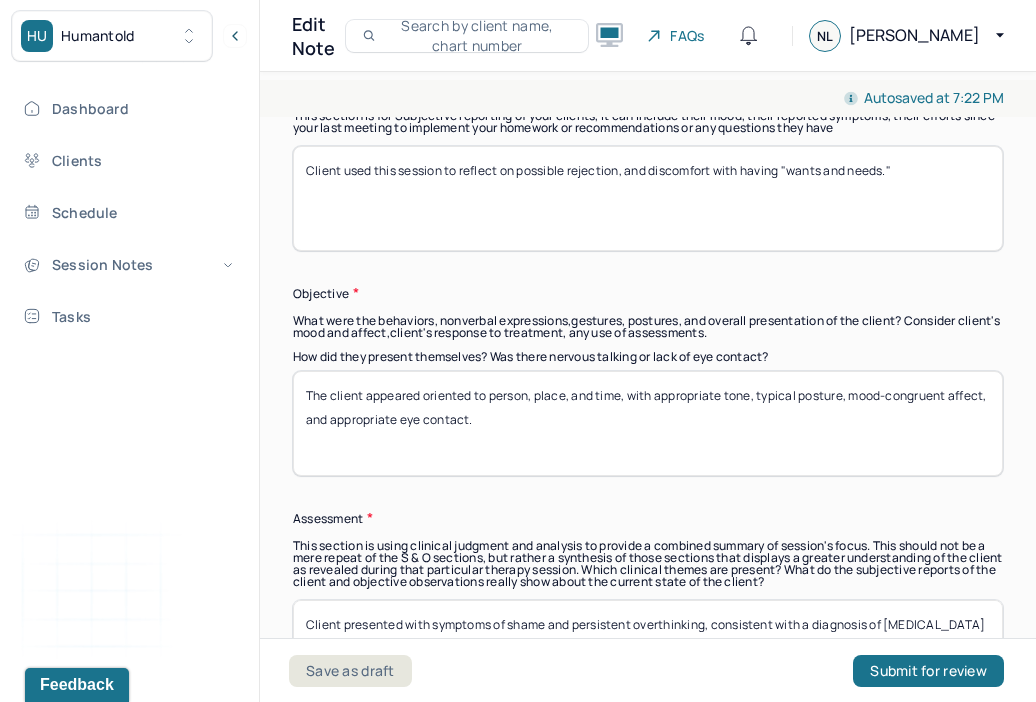 scroll, scrollTop: 1524, scrollLeft: 0, axis: vertical 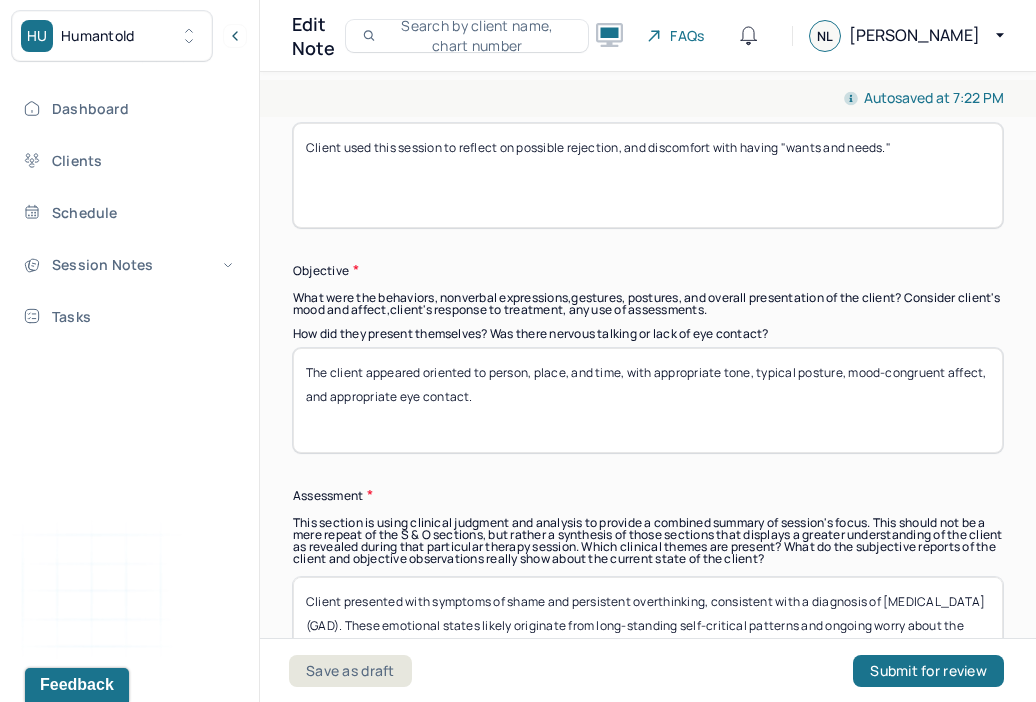type on "Client used this session to reflect on possible rejection, and discomfort with having "wants and needs."" 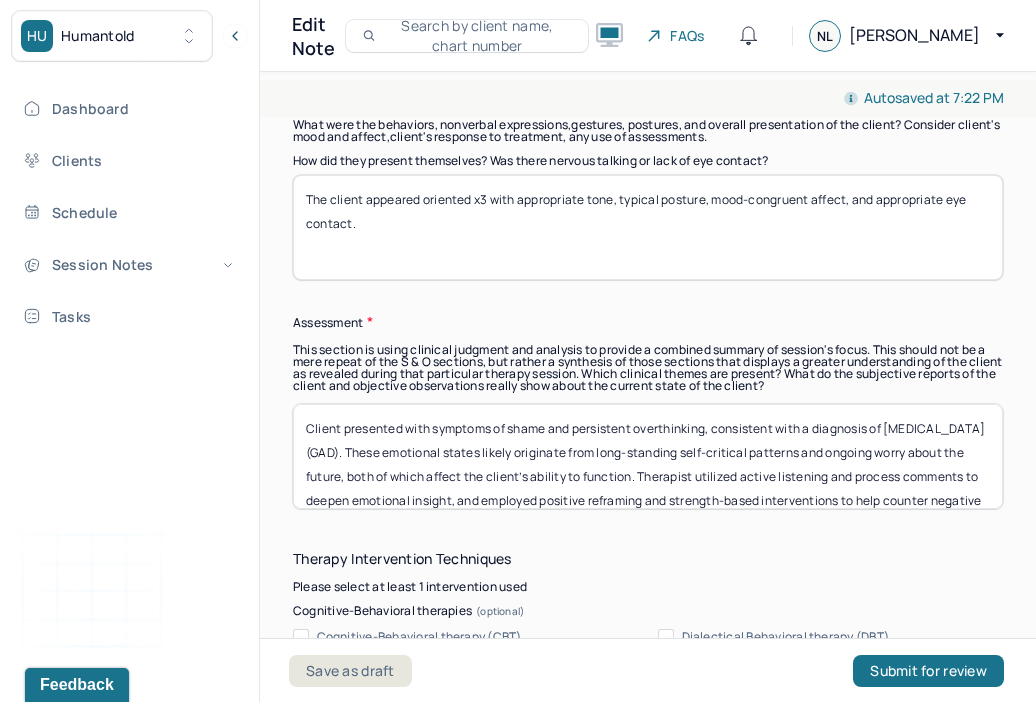 scroll, scrollTop: 1713, scrollLeft: 0, axis: vertical 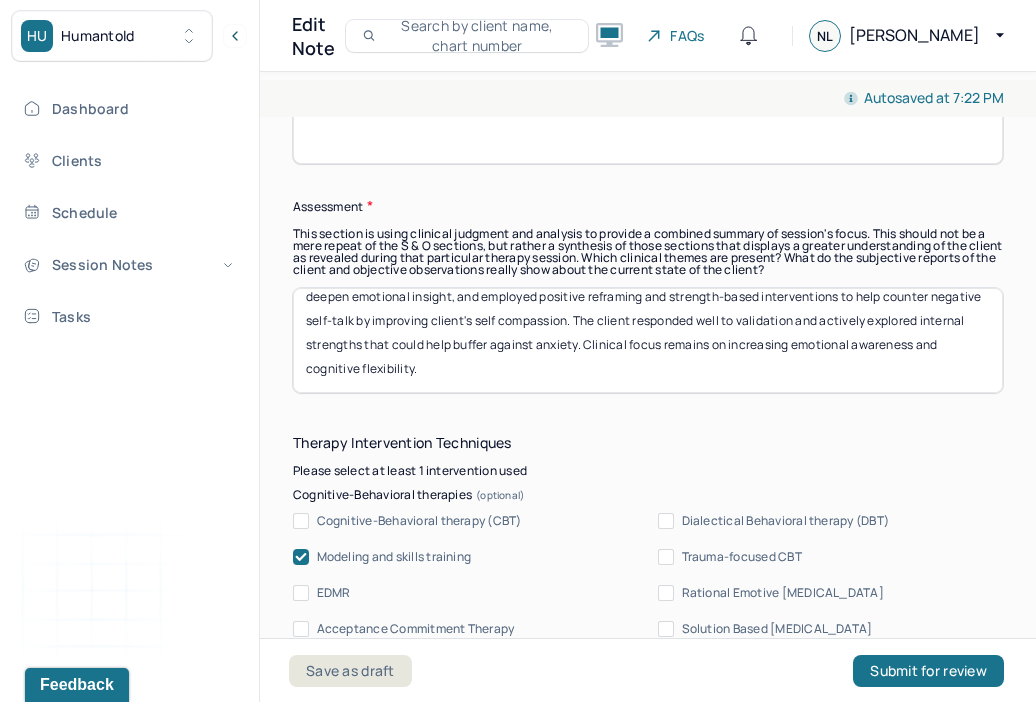 type on "The client appeared oriented x3 with appropriate tone, typical posture, mood-congruent affect, and appropriate eye contact." 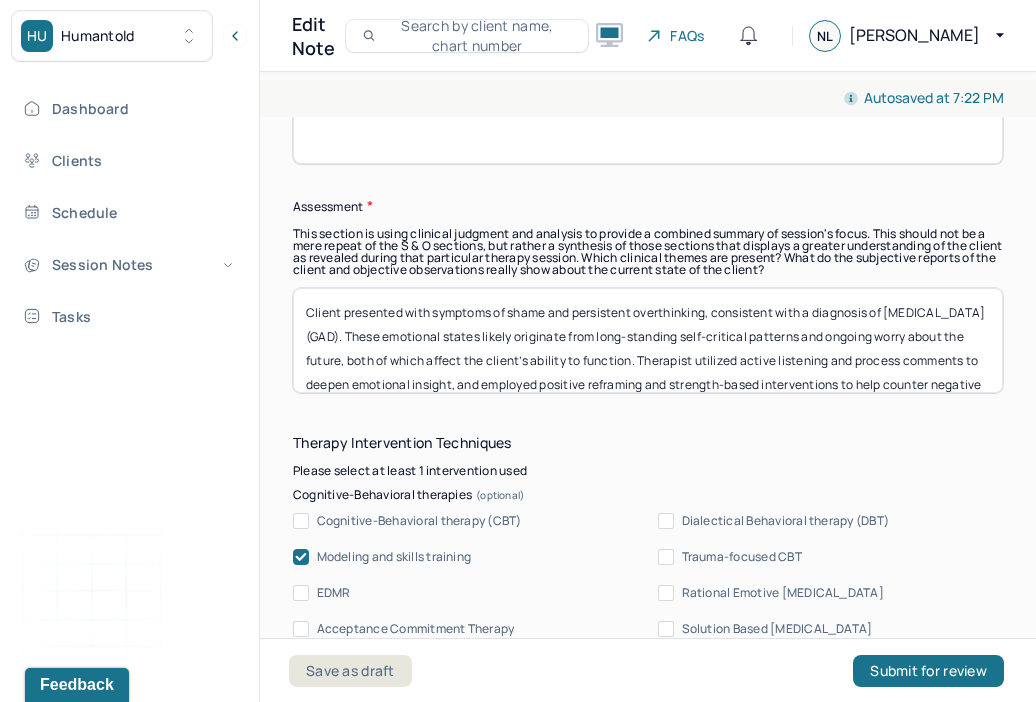 drag, startPoint x: 583, startPoint y: 366, endPoint x: 471, endPoint y: 147, distance: 245.97765 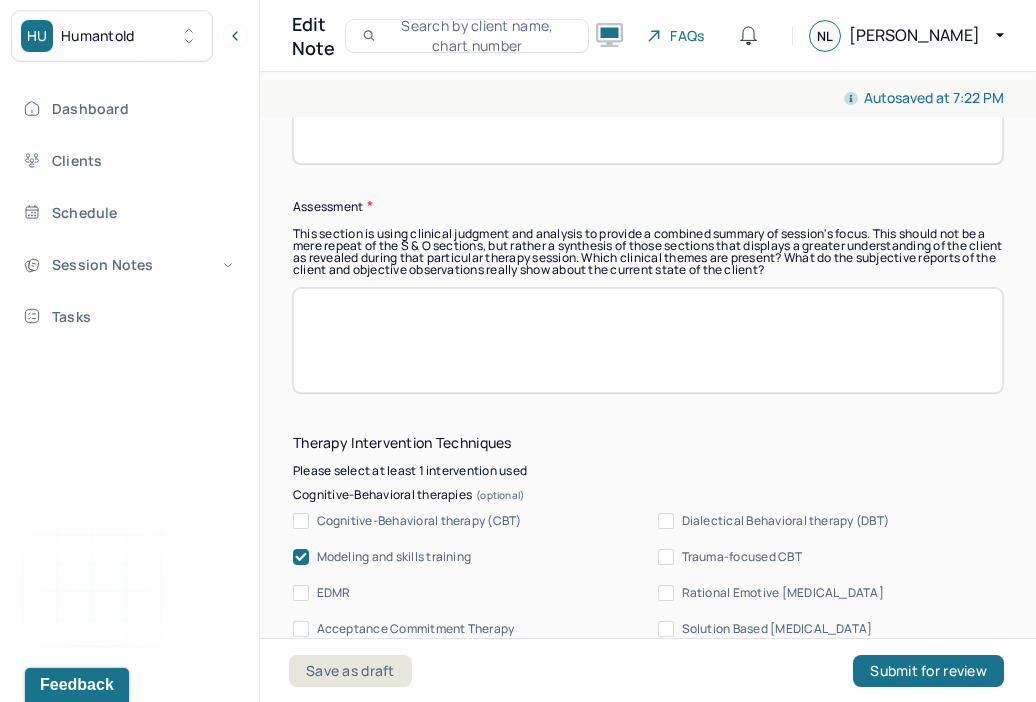 scroll, scrollTop: 0, scrollLeft: 0, axis: both 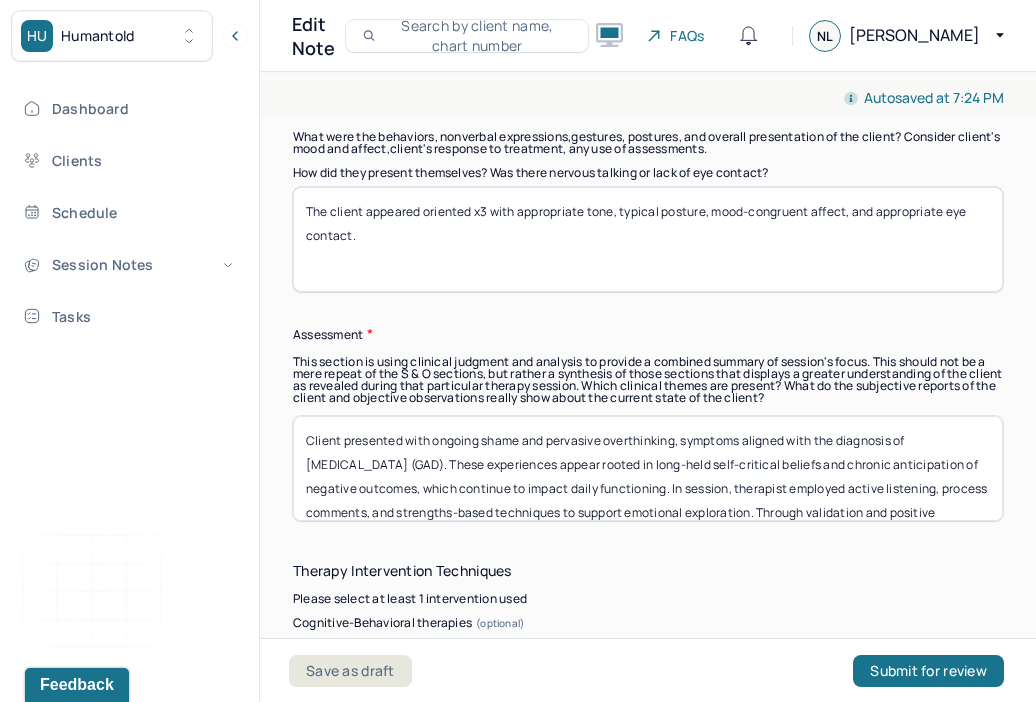 click on "Client presented with ongoing shame and pervasive overthinking, symptoms aligned with the diagnosis of [MEDICAL_DATA] (GAD). These experiences appear rooted in long-held self-critical beliefs and chronic anticipation of negative outcomes, which continue to impact daily functioning. In session, therapist employed active listening, process comments, and strengths-based techniques to support emotional exploration. Through validation and positive reframing, client was able to challenge self-defeating thoughts and begin cultivating greater self-compassion. Client demonstrated openness to identifying internal resources that may serve as protective factors against anxiety. Treatment will continue to emphasize emotional insight and cognitive flexibility." at bounding box center (648, 468) 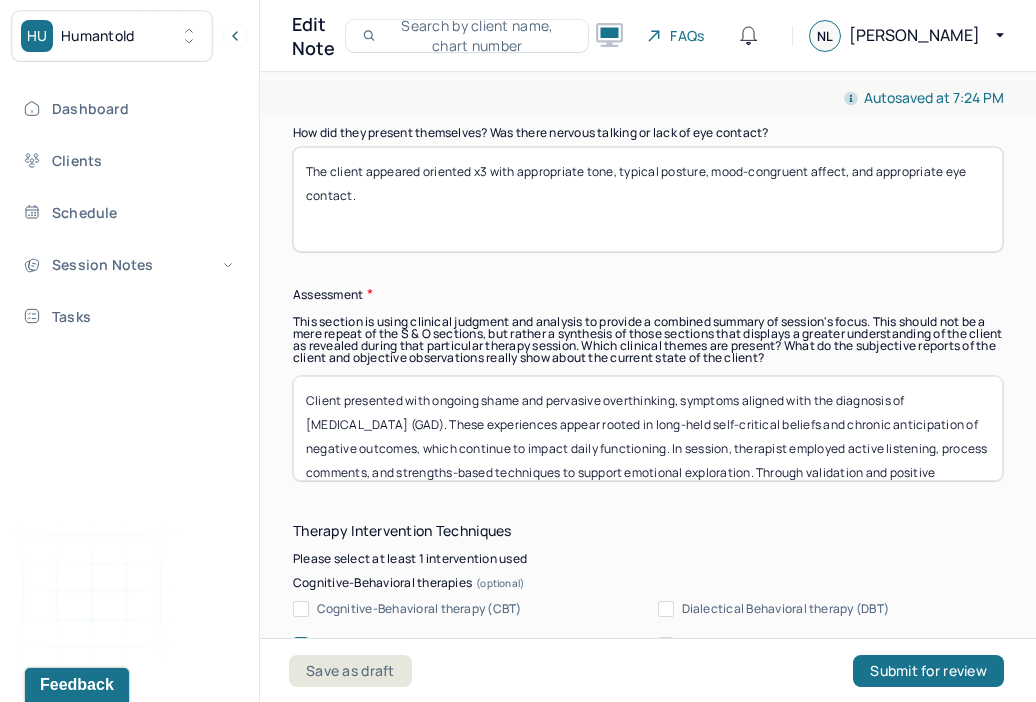 scroll, scrollTop: 1733, scrollLeft: 0, axis: vertical 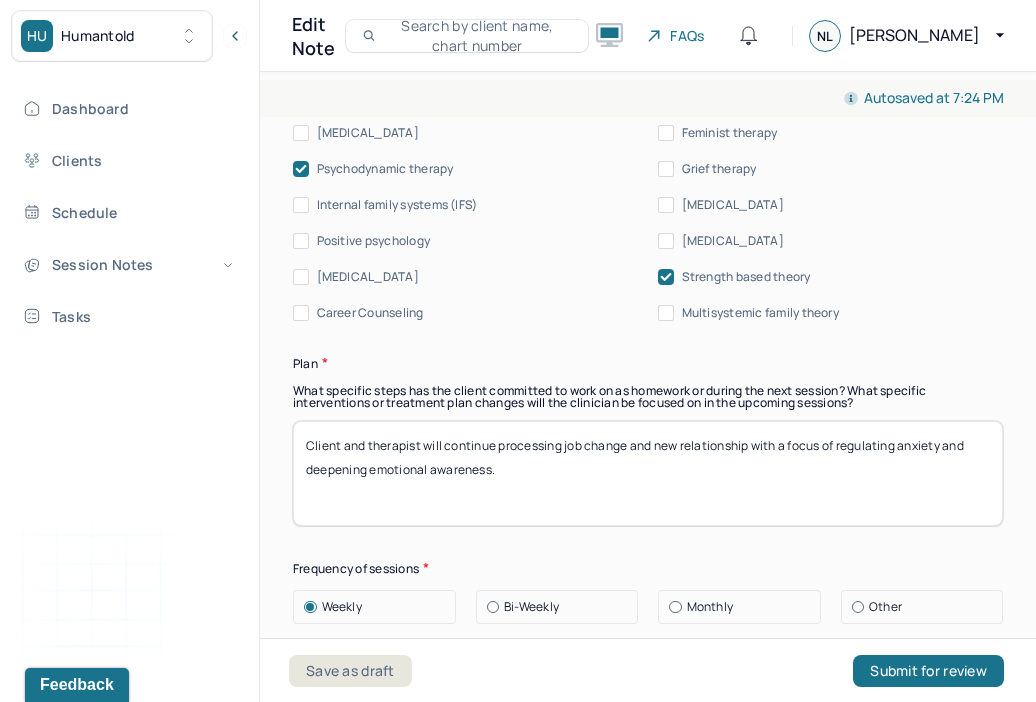 type on "Client presented with ongoing shame and pervasive overthinking, symptoms aligned with the diagnosis of [MEDICAL_DATA] (GAD). These experiences appear rooted in long-held self-critical beliefs and chronic anticipation of negative outcomes, which continue to impact daily functioning. In session, therapist employed active listening, process comments, and strengths-based techniques to support emotional exploration. Through validation and positive reframing, client was able to challenge self-defeating thoughts and begin cultivating greater self-compassion. Client demonstrated openness to identifying internal resources that may serve as protective factors against anxiety. Treatment will continue to emphasize emotional insight and cognitive flexibility." 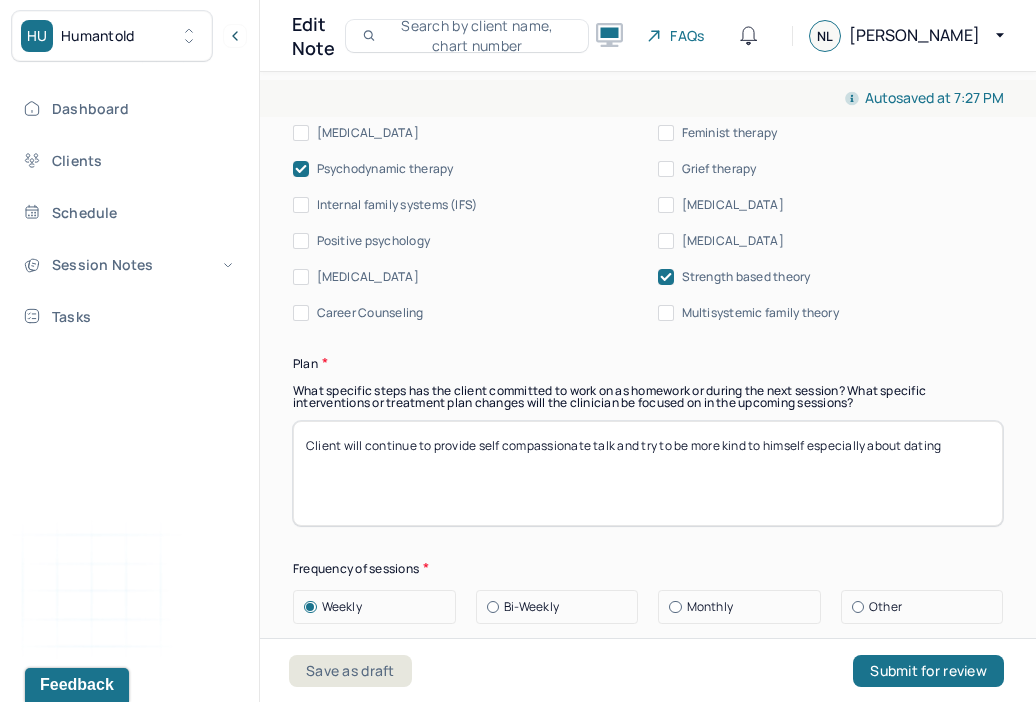 drag, startPoint x: 642, startPoint y: 443, endPoint x: 811, endPoint y: 452, distance: 169.23947 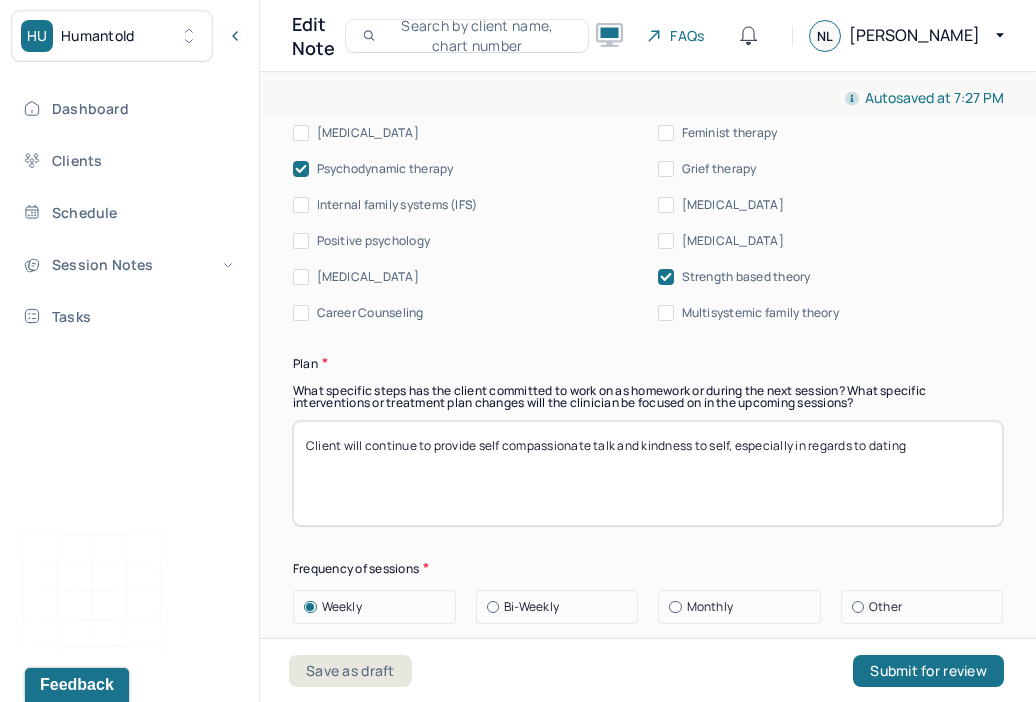 click on "Client will continue to provide self compassionate talk and kindness to self, especially about dating" at bounding box center (648, 473) 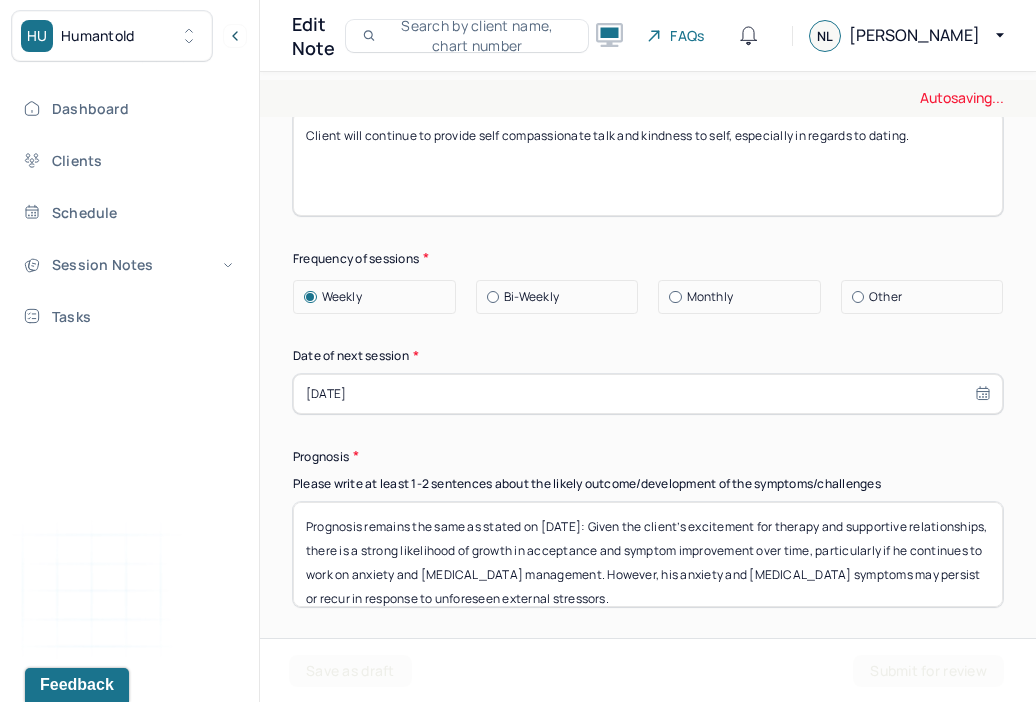 scroll, scrollTop: 2894, scrollLeft: 0, axis: vertical 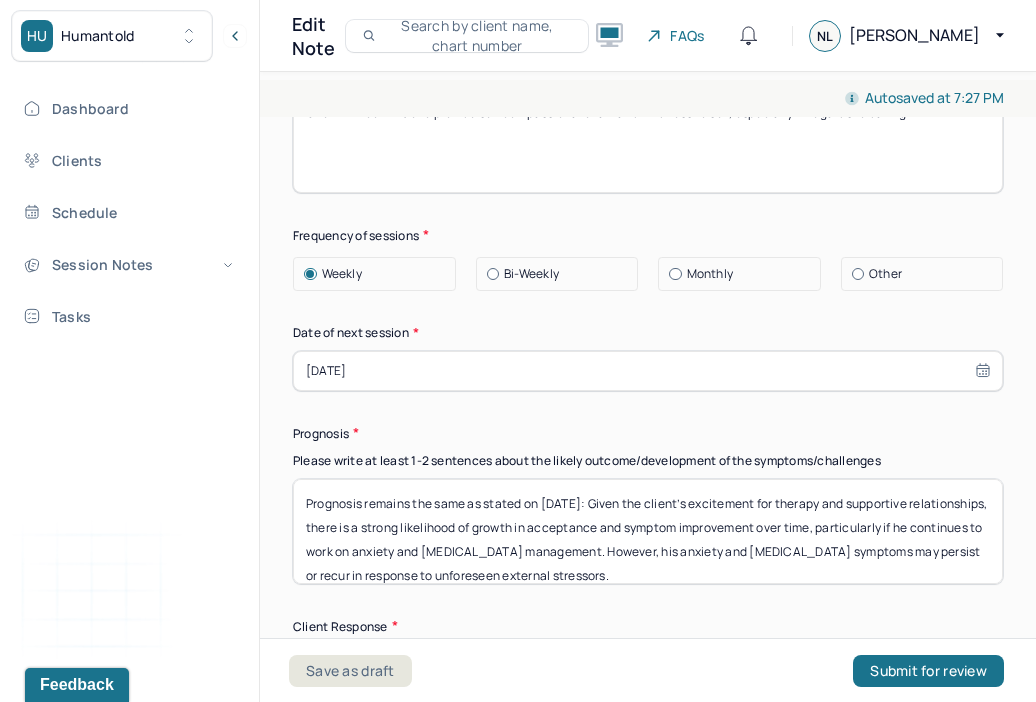 type on "Client will continue to provide self compassionate talk and kindness to self, especially in regards to dating." 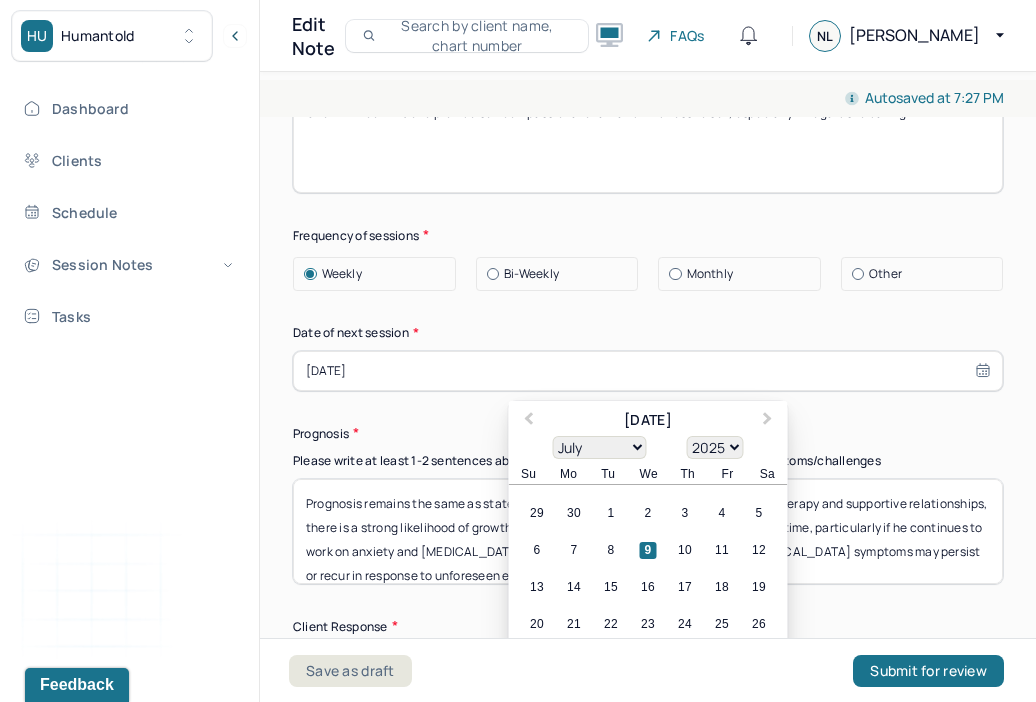 click on "[DATE]" at bounding box center [648, 371] 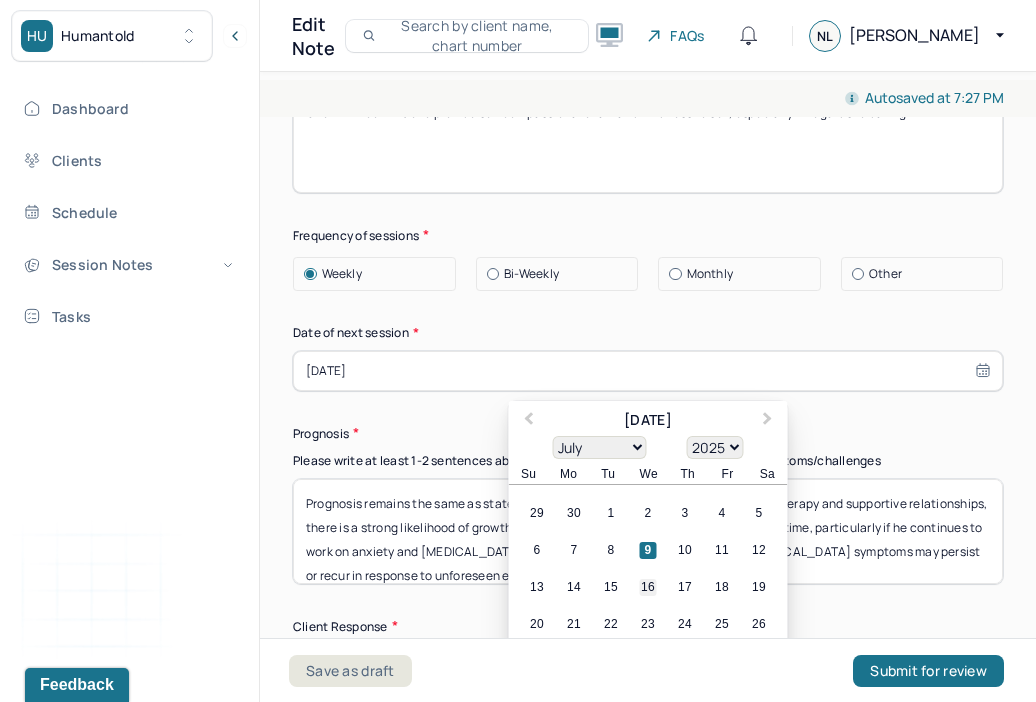 click on "16" at bounding box center (648, 587) 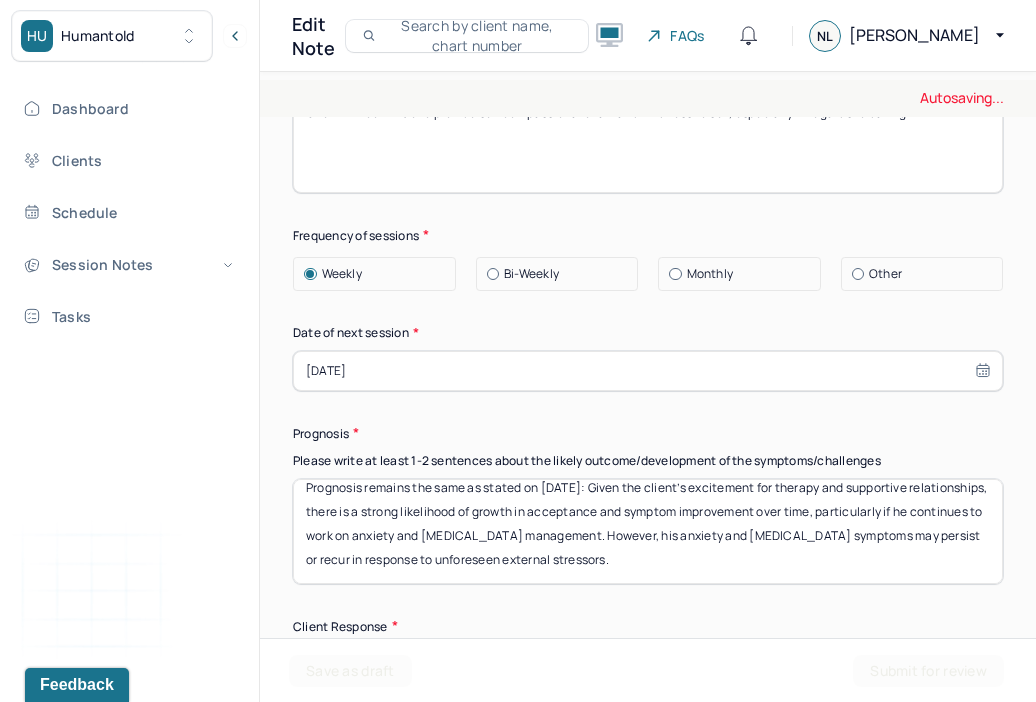 scroll, scrollTop: 8, scrollLeft: 0, axis: vertical 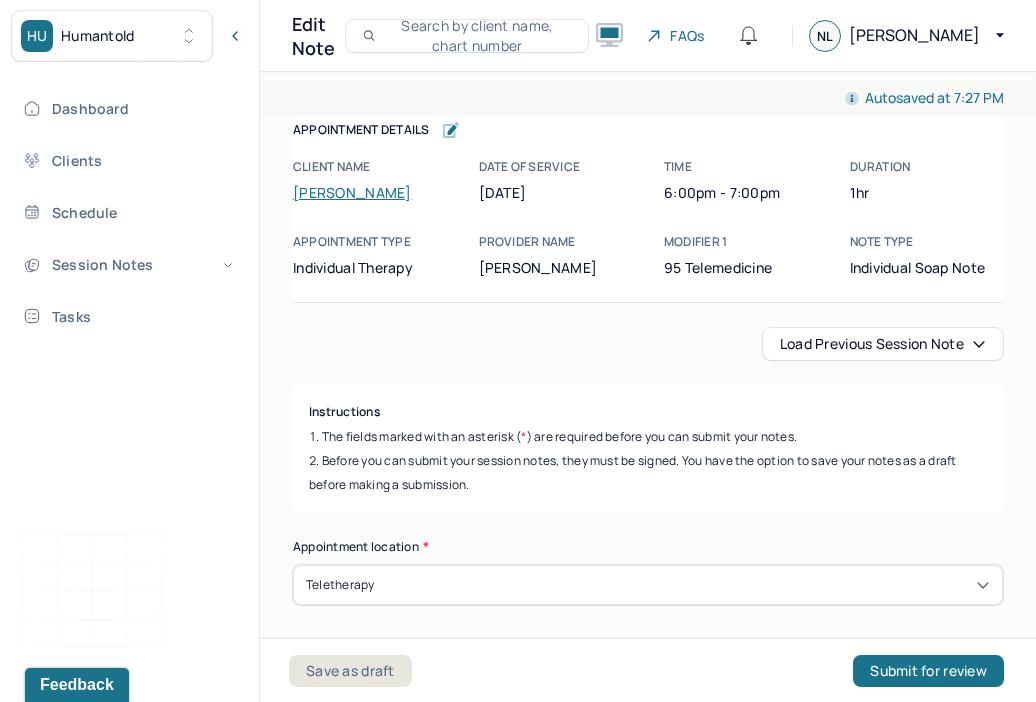 click on "Load previous session note   Instructions The fields marked with an asterisk ( * ) are required before you can submit your notes. Before you can submit your session notes, they must be signed. You have the option to save your notes as a draft before making a submission. Appointment location * Teletherapy Client Teletherapy Location Home Office Other Provider Teletherapy Location Home Office Other Consent was received for the teletherapy session The teletherapy session was conducted via video Primary diagnosis * F41.1 [MEDICAL_DATA] Secondary diagnosis (optional) F43.20 [MEDICAL_DATA] Tertiary diagnosis (optional) Tertiary diagnosis Emotional / Behavioural symptoms demonstrated * Client came to session with an anxious and shy affect when discussing dating. Client expressed some anxiety and overthinking especially when it comes to having his first kiss.  Causing * Maladaptive Functioning Intention for Session * Encourage personality growth and development Session Note Subjective" at bounding box center (648, 2604) 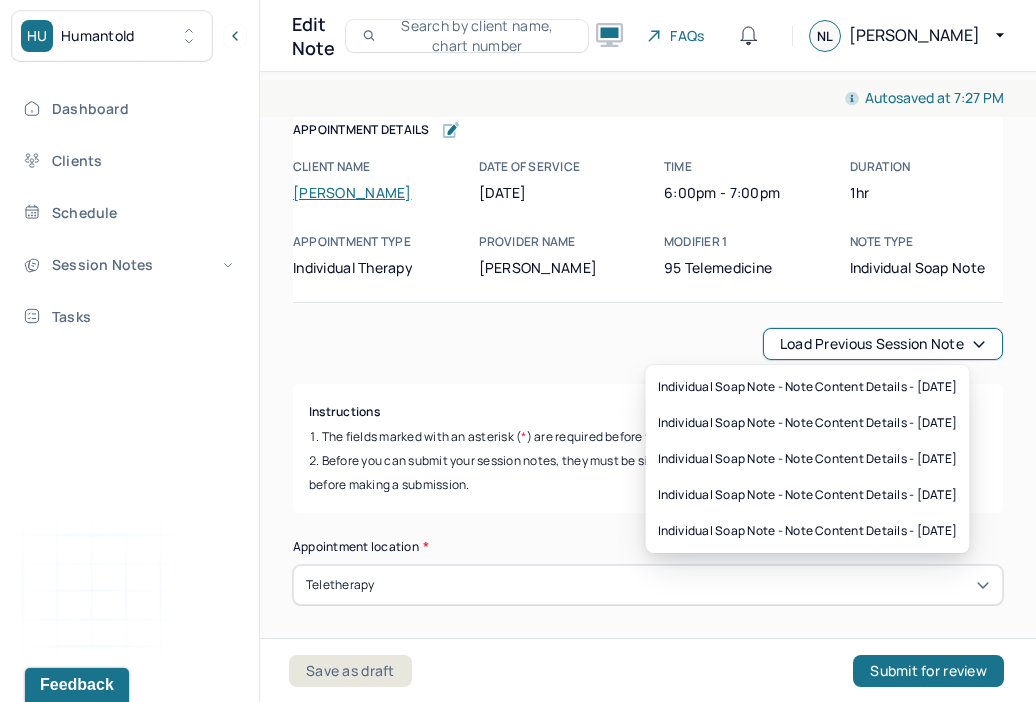 click on "Load previous session note" at bounding box center [648, 344] 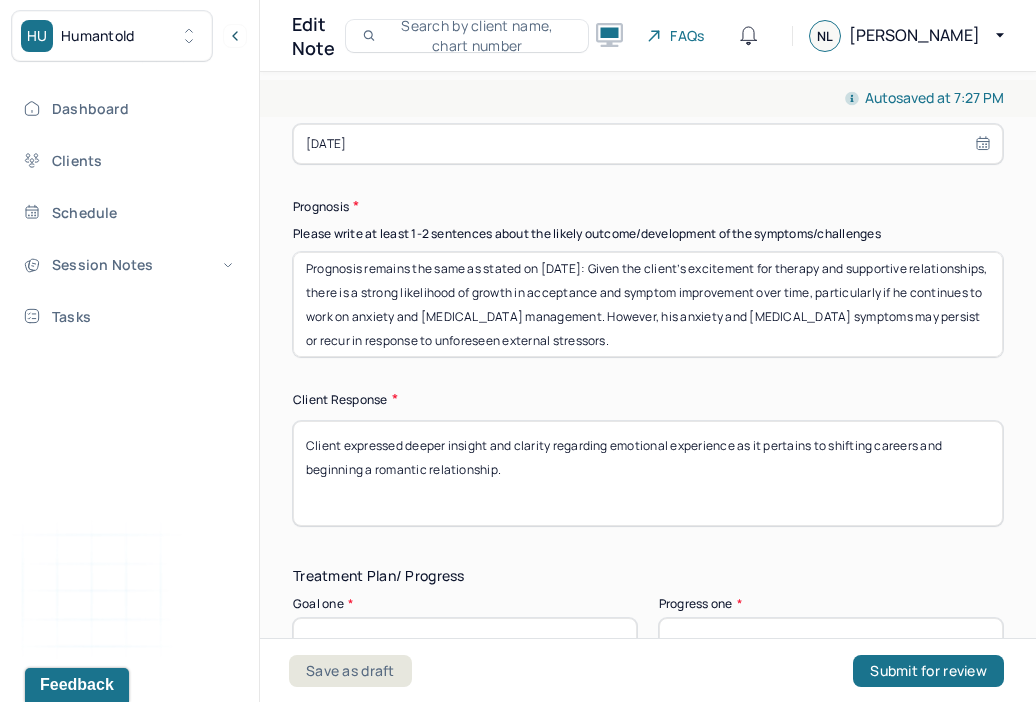 scroll, scrollTop: 3128, scrollLeft: 0, axis: vertical 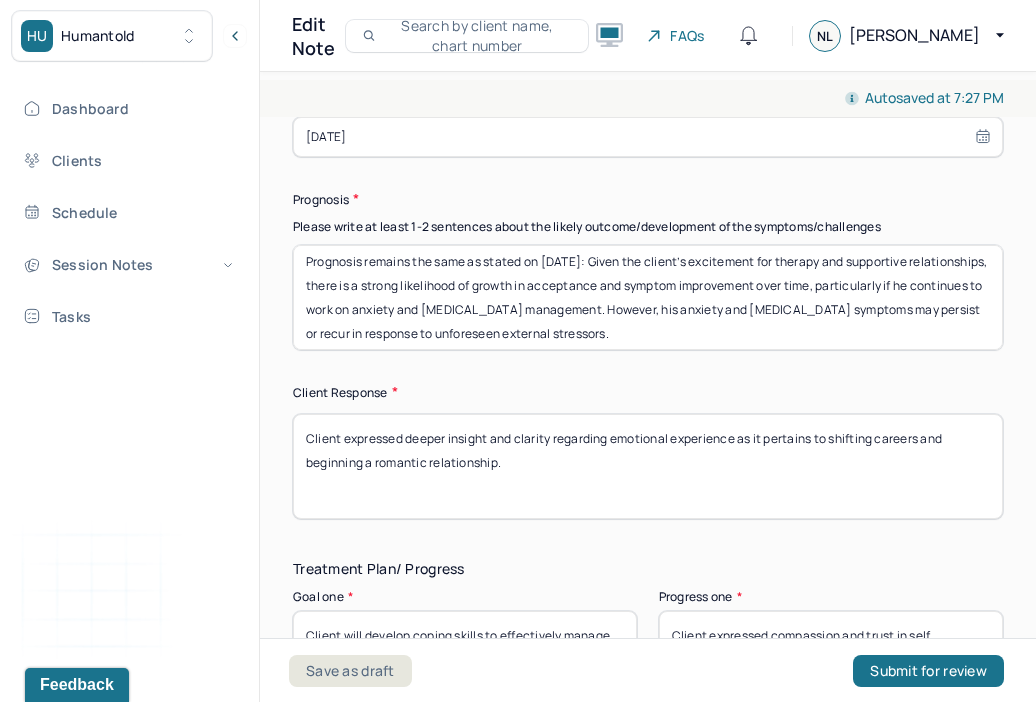 click on "Prognosis remains the same as stated on [DATE]: Given the client’s excitement for therapy and supportive relationships, there is a strong likelihood of growth in acceptance and symptom improvement over time, particularly if he continues to work on anxiety and [MEDICAL_DATA] management. However, his anxiety and [MEDICAL_DATA] symptoms may persist or recur in response to unforeseen external stressors." at bounding box center (648, 297) 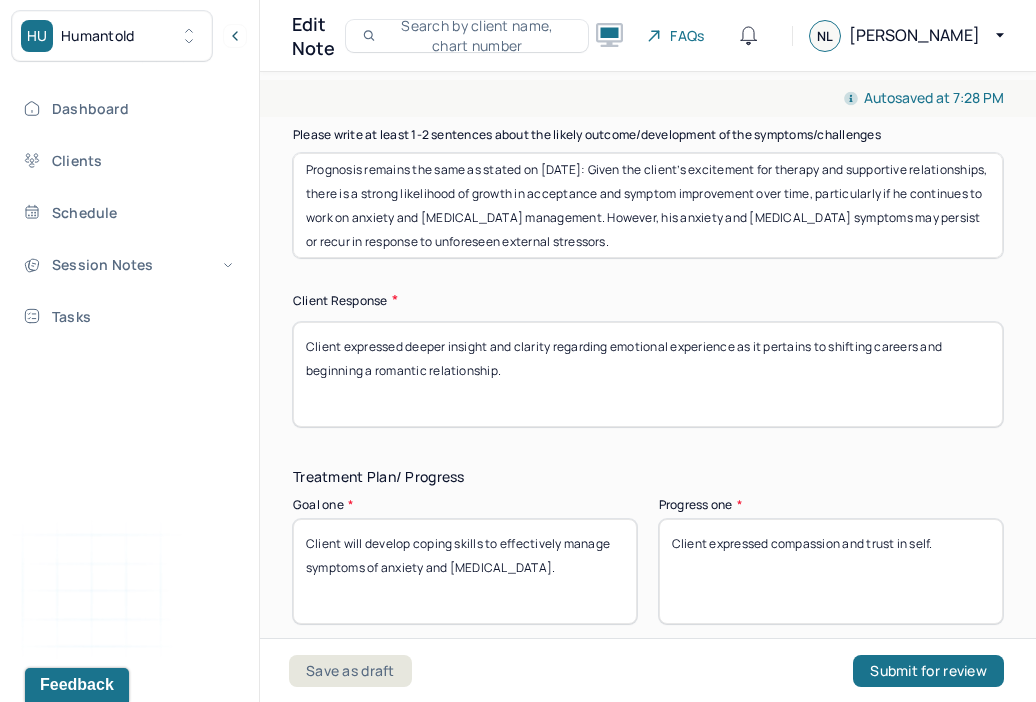 scroll, scrollTop: 3228, scrollLeft: 0, axis: vertical 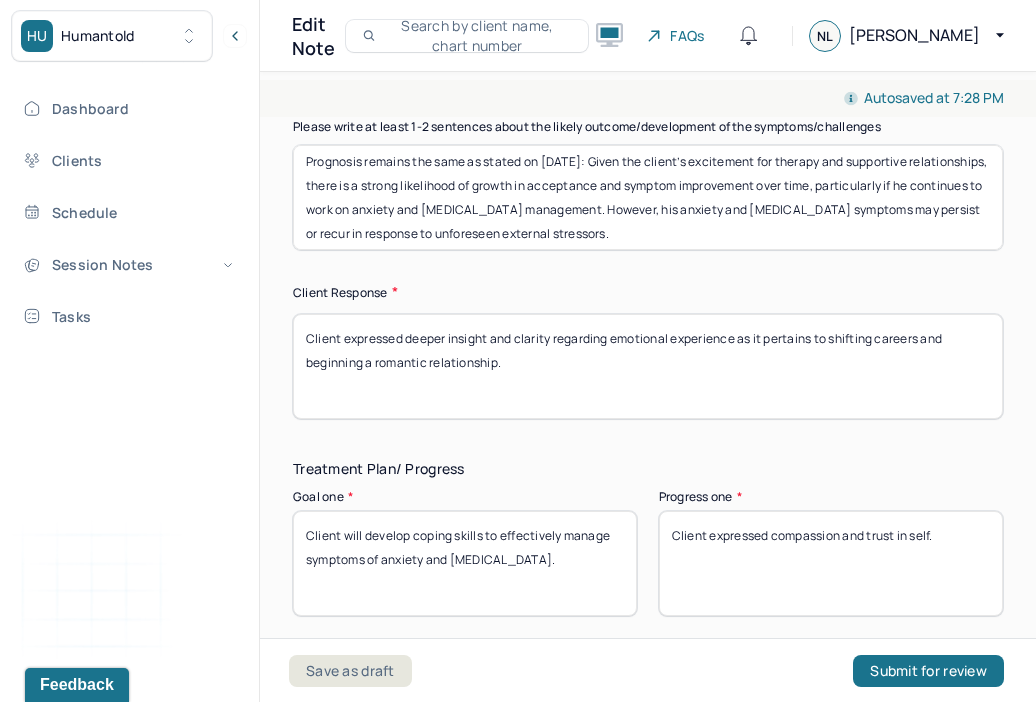 type on "Prognosis remains the same as stated on [DATE]: Given the client’s excitement for therapy and supportive relationships, there is a strong likelihood of growth in acceptance and symptom improvement over time, particularly if he continues to work on anxiety and [MEDICAL_DATA] management. However, his anxiety and [MEDICAL_DATA] symptoms may persist or recur in response to unforeseen external stressors." 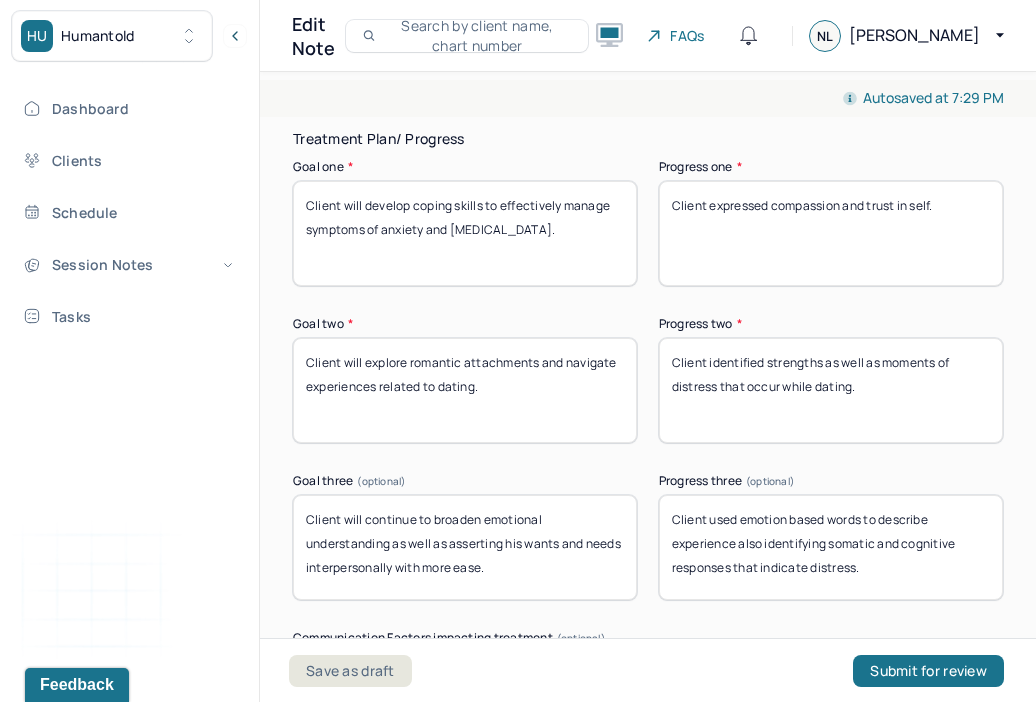 scroll, scrollTop: 3567, scrollLeft: 0, axis: vertical 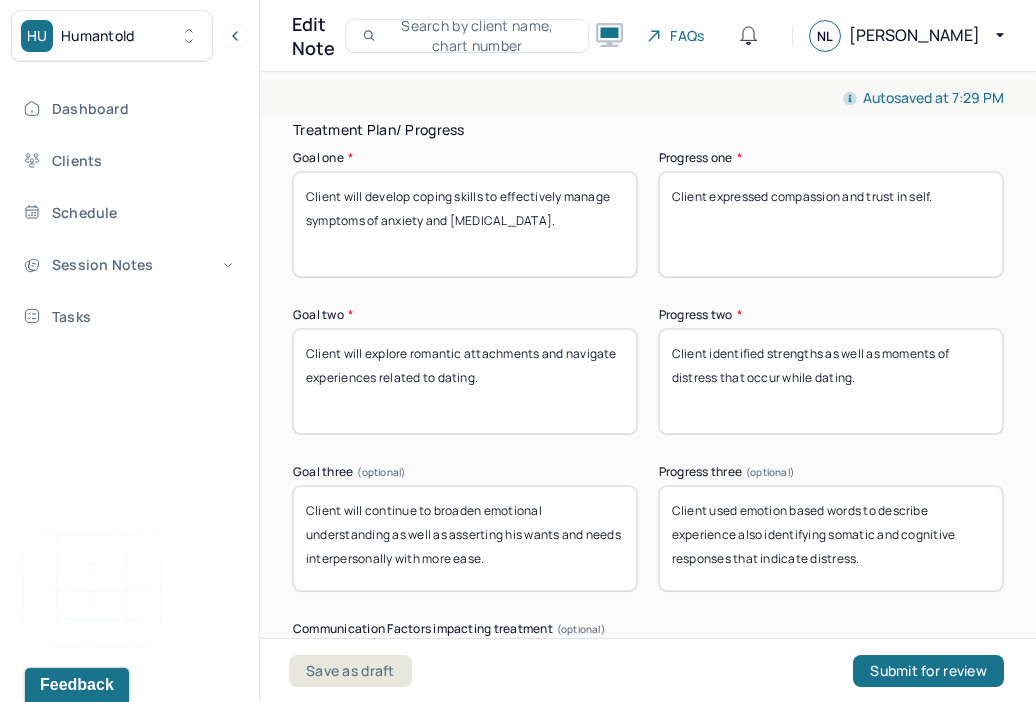 type on "Client expressed increased insight in anxious thinking within social and romantic situations." 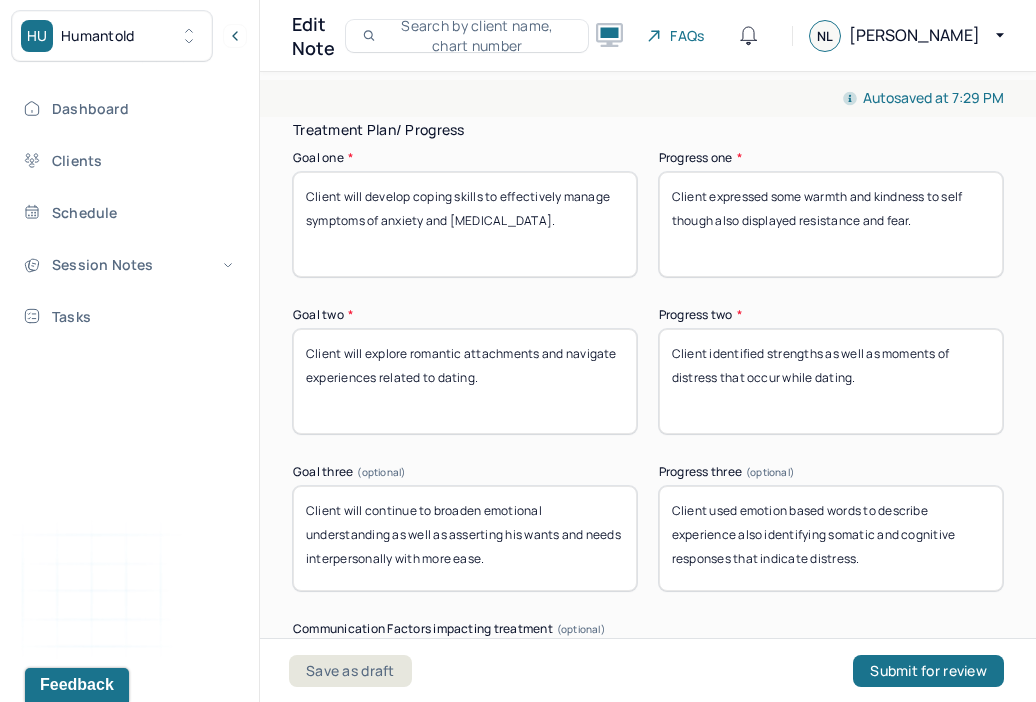 type on "Client expressed some warmth and kindness to self though also displayed resistance and fear." 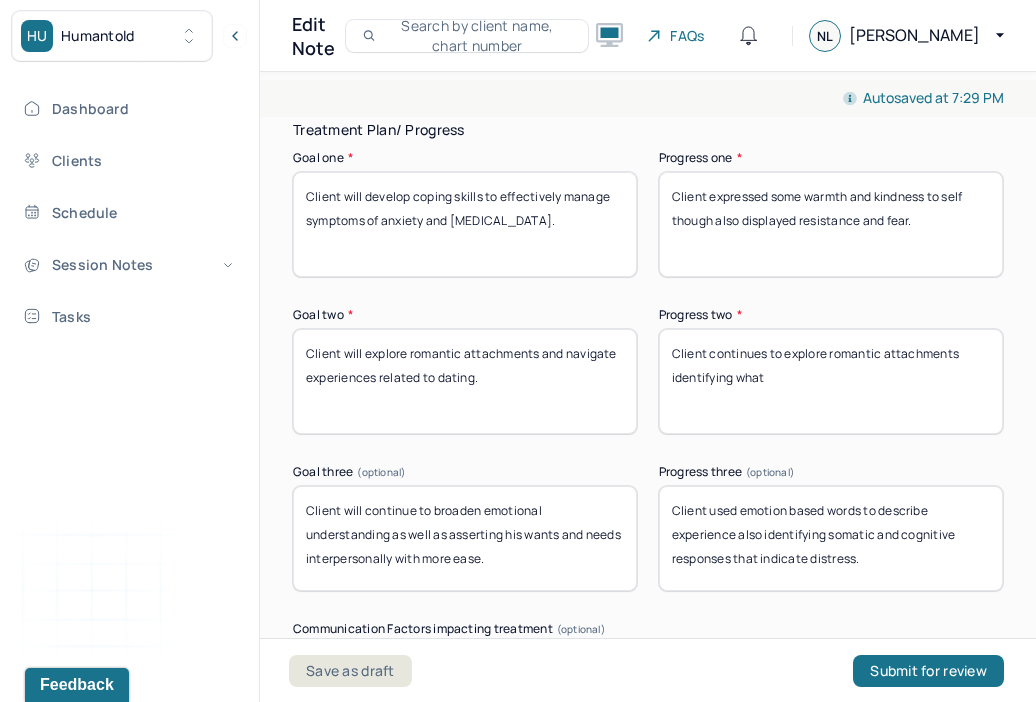 click on "Client continues to explore romantic attachments identifyin what" at bounding box center [831, 381] 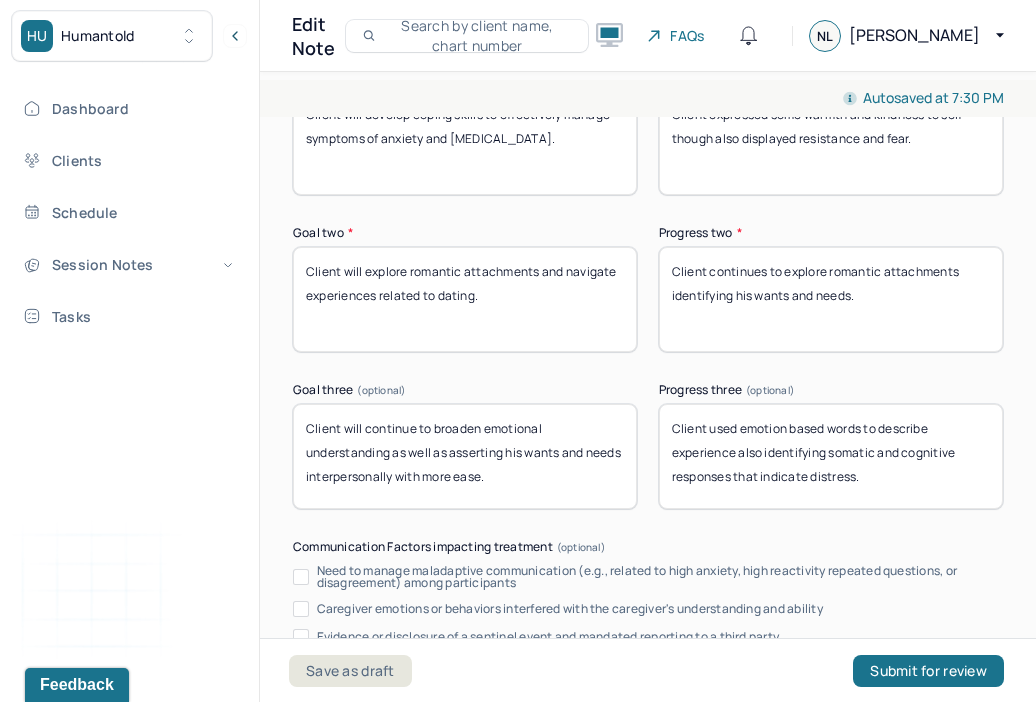 scroll, scrollTop: 3650, scrollLeft: 0, axis: vertical 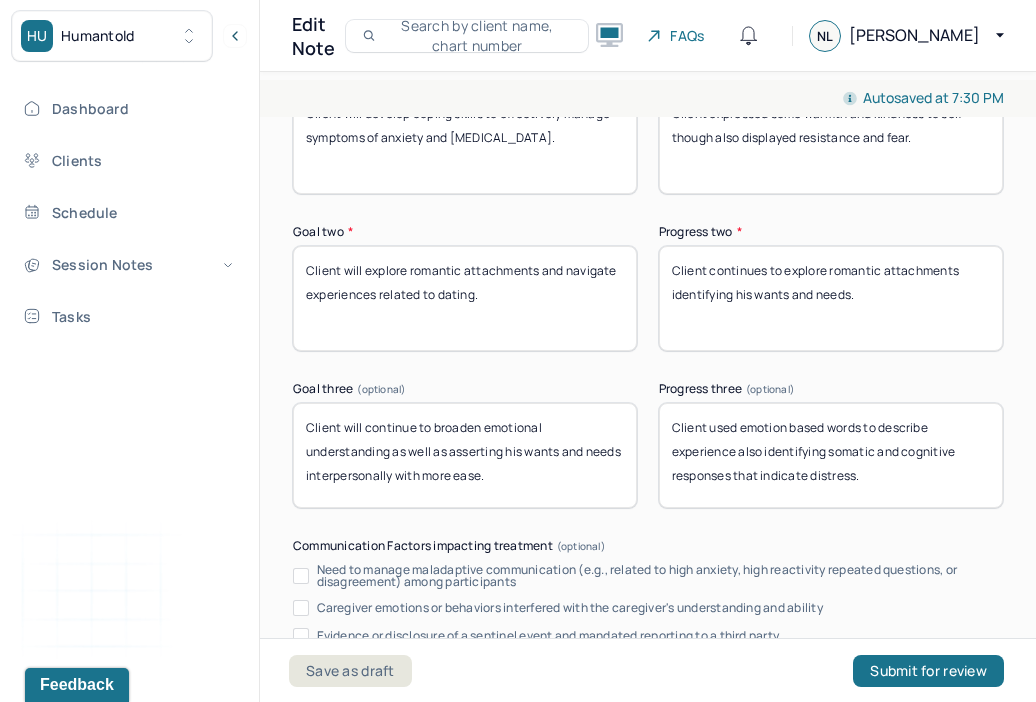 type on "Client continues to explore romantic attachments identifying his wants and needs." 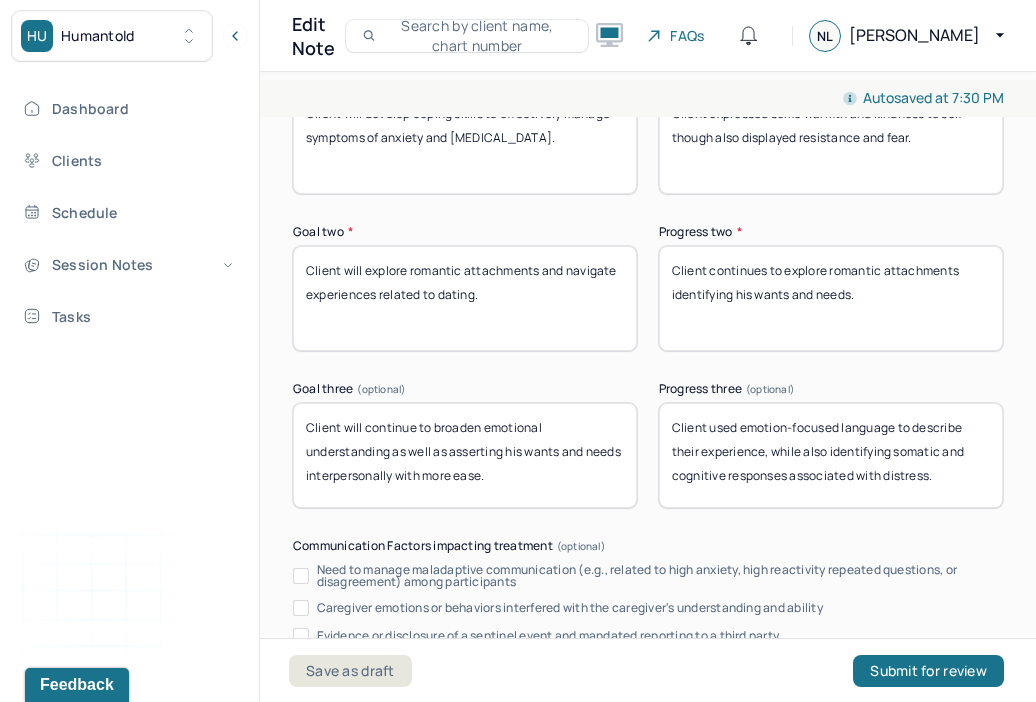 click on "Client used emotion based words to describe experience also identifying somatic and cognitive responses that indicate distress." at bounding box center [831, 455] 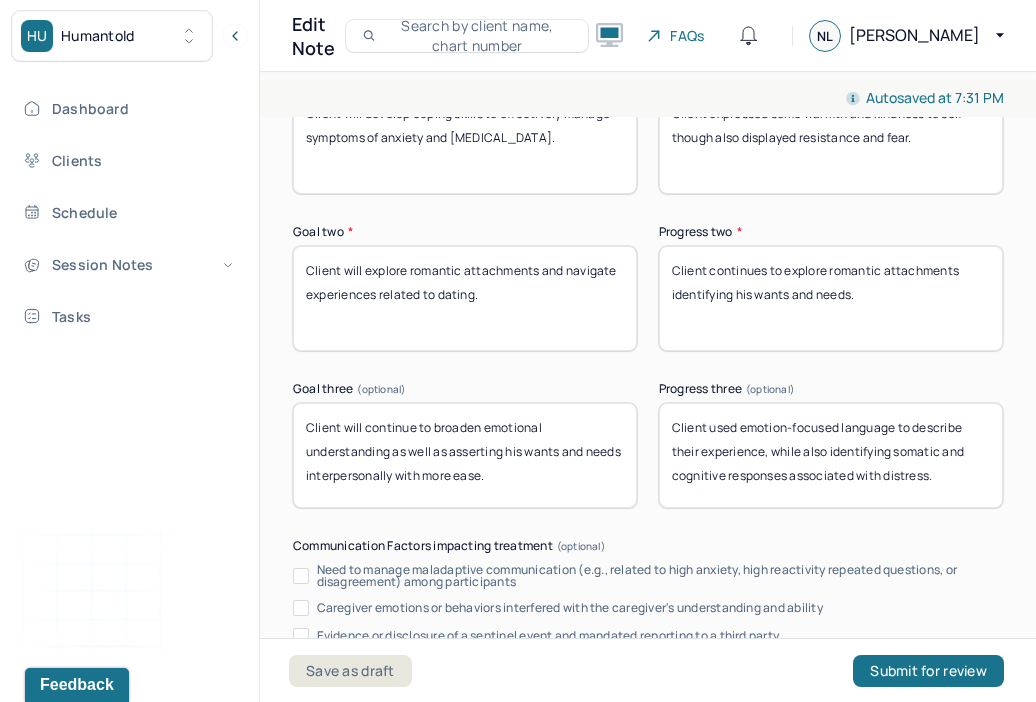 drag, startPoint x: 700, startPoint y: 445, endPoint x: 646, endPoint y: 444, distance: 54.00926 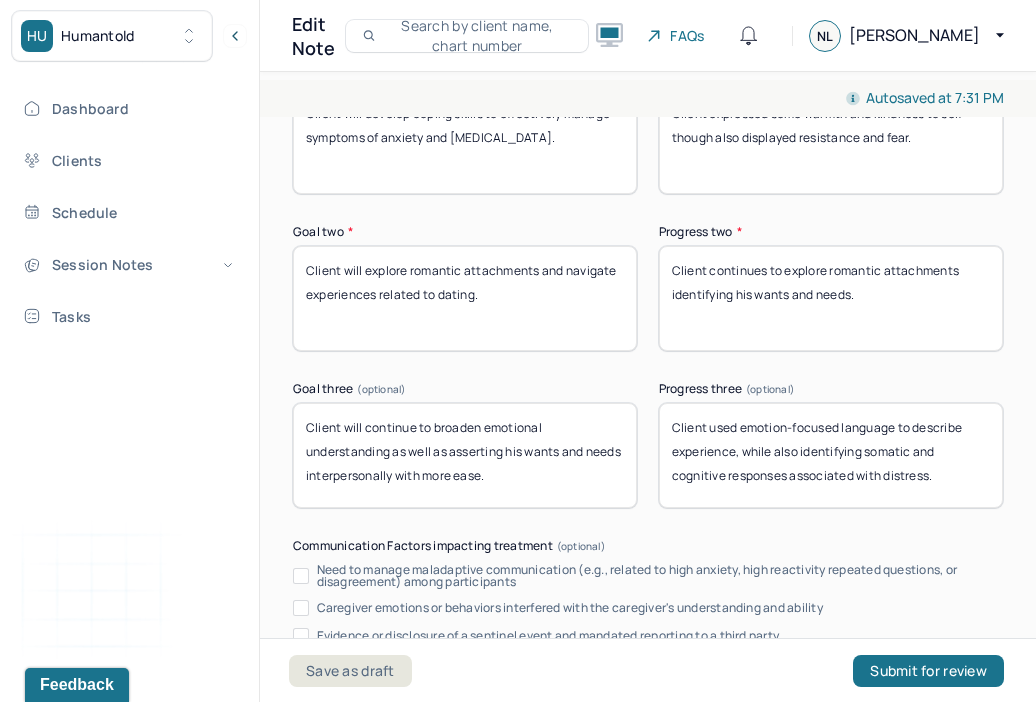 drag, startPoint x: 958, startPoint y: 469, endPoint x: 937, endPoint y: 479, distance: 23.259407 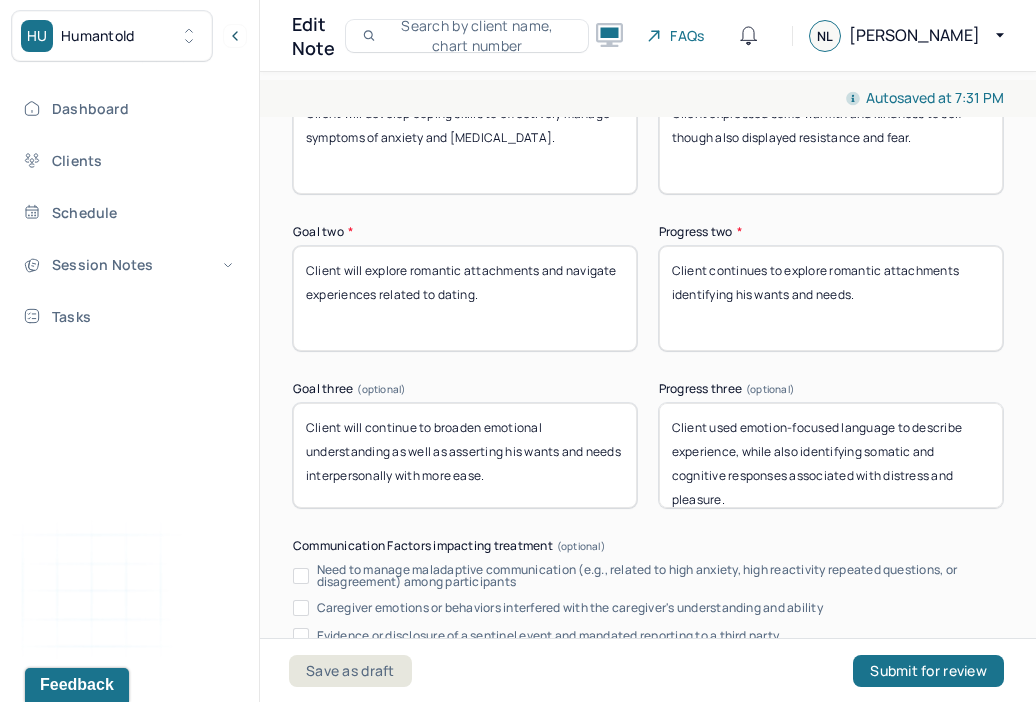 scroll, scrollTop: 16, scrollLeft: 0, axis: vertical 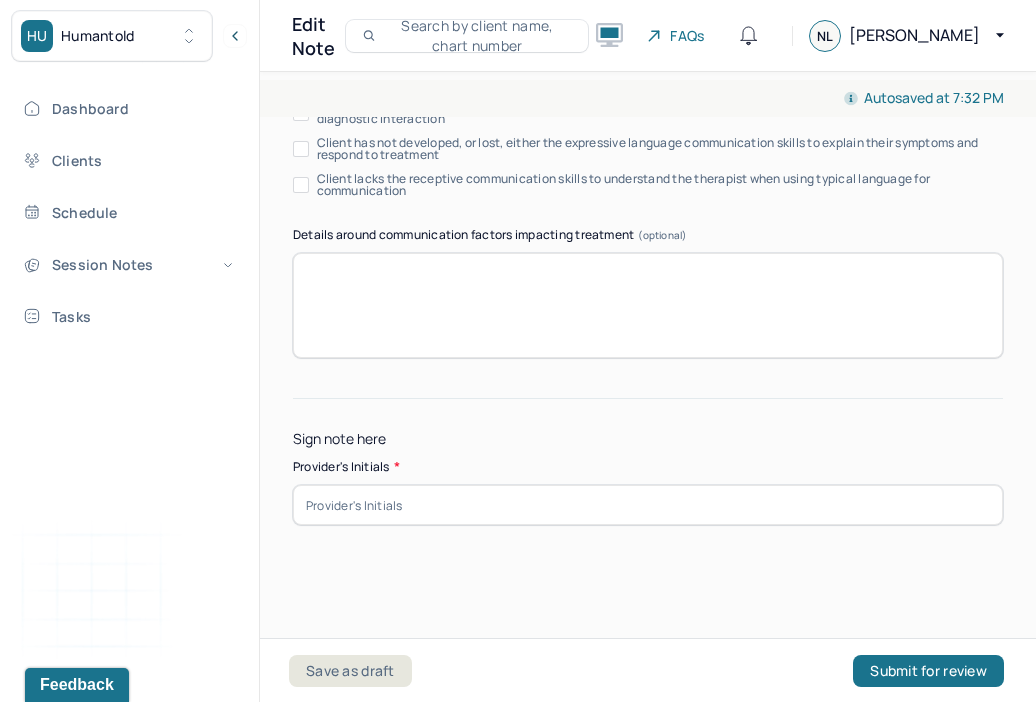 type on "Client used emotion-focused language to describe experience, while also identifying somatic and cognitive responses associated with distress and pleasure." 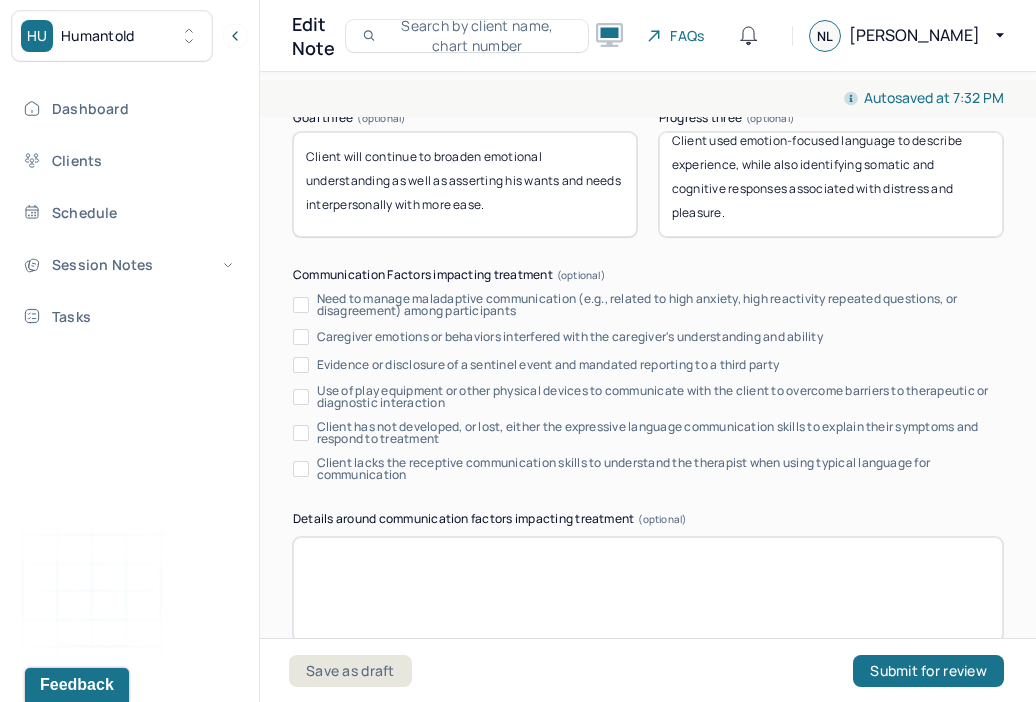 scroll, scrollTop: 4205, scrollLeft: 0, axis: vertical 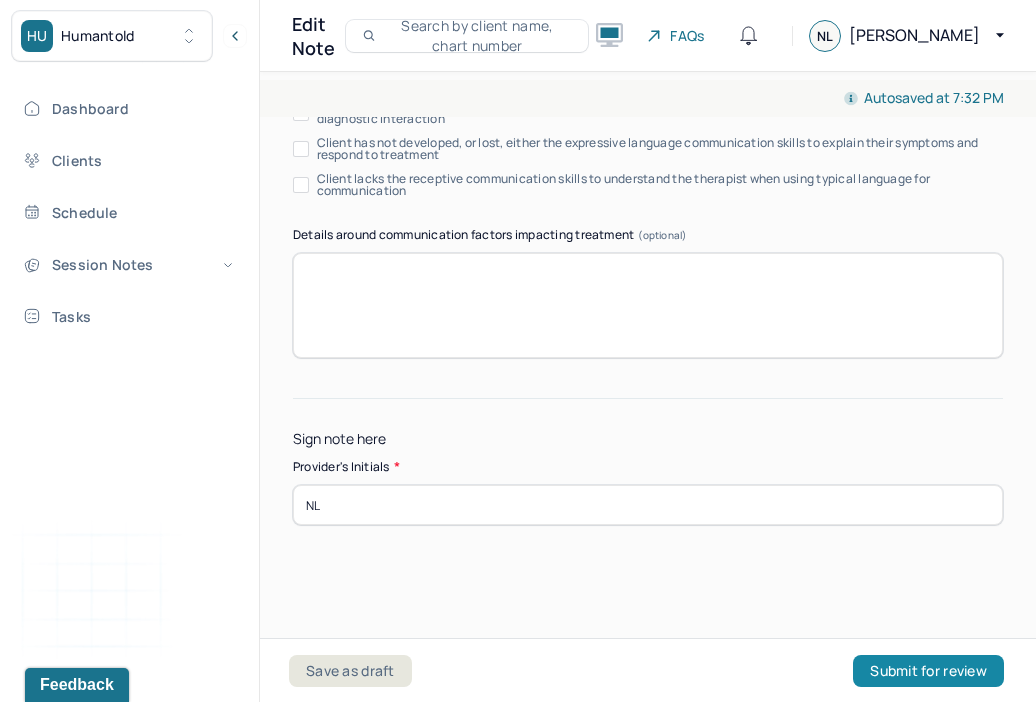 type on "NL" 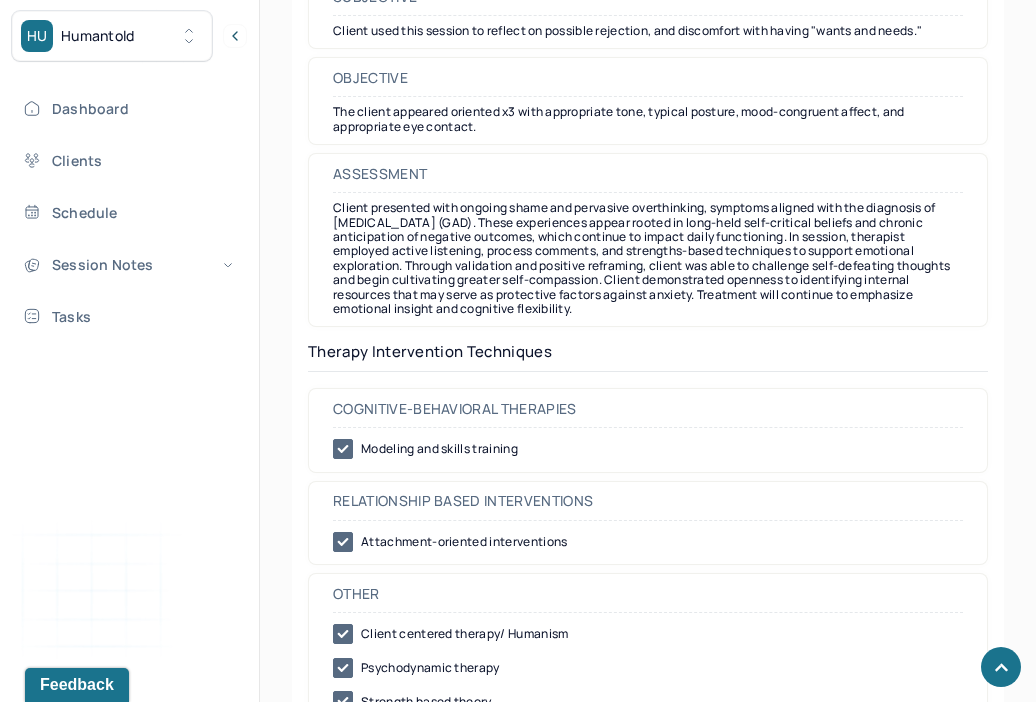 scroll, scrollTop: 1859, scrollLeft: 0, axis: vertical 